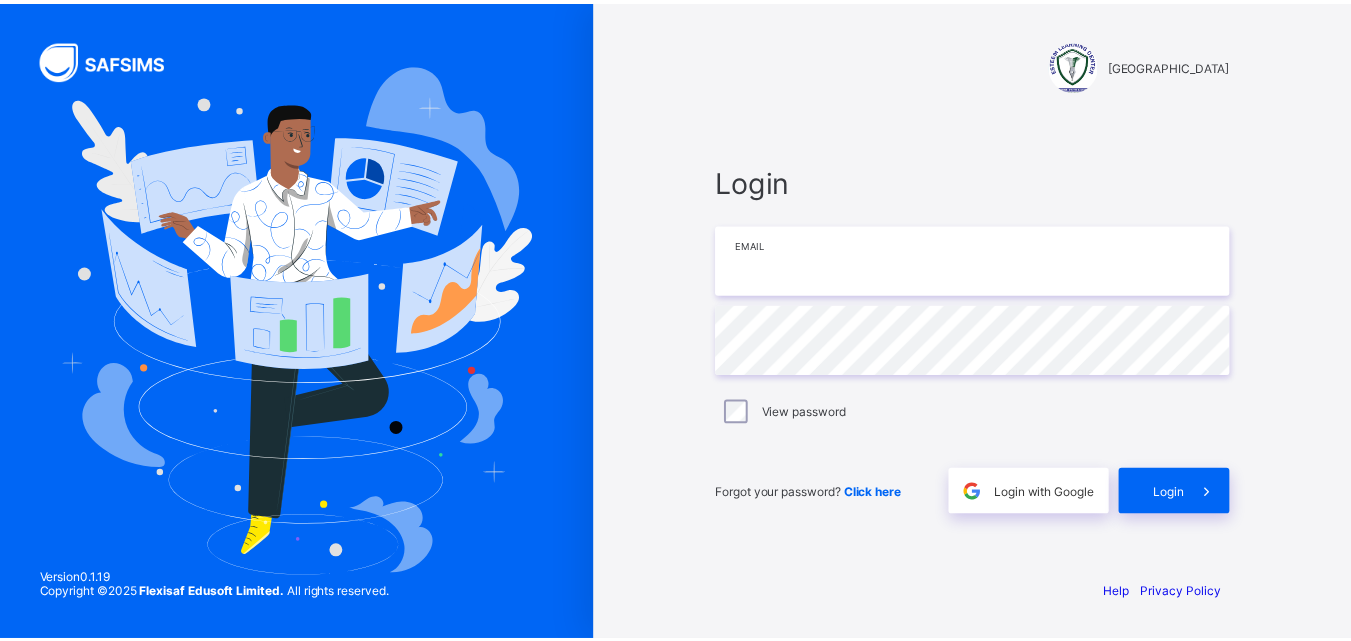 scroll, scrollTop: 0, scrollLeft: 0, axis: both 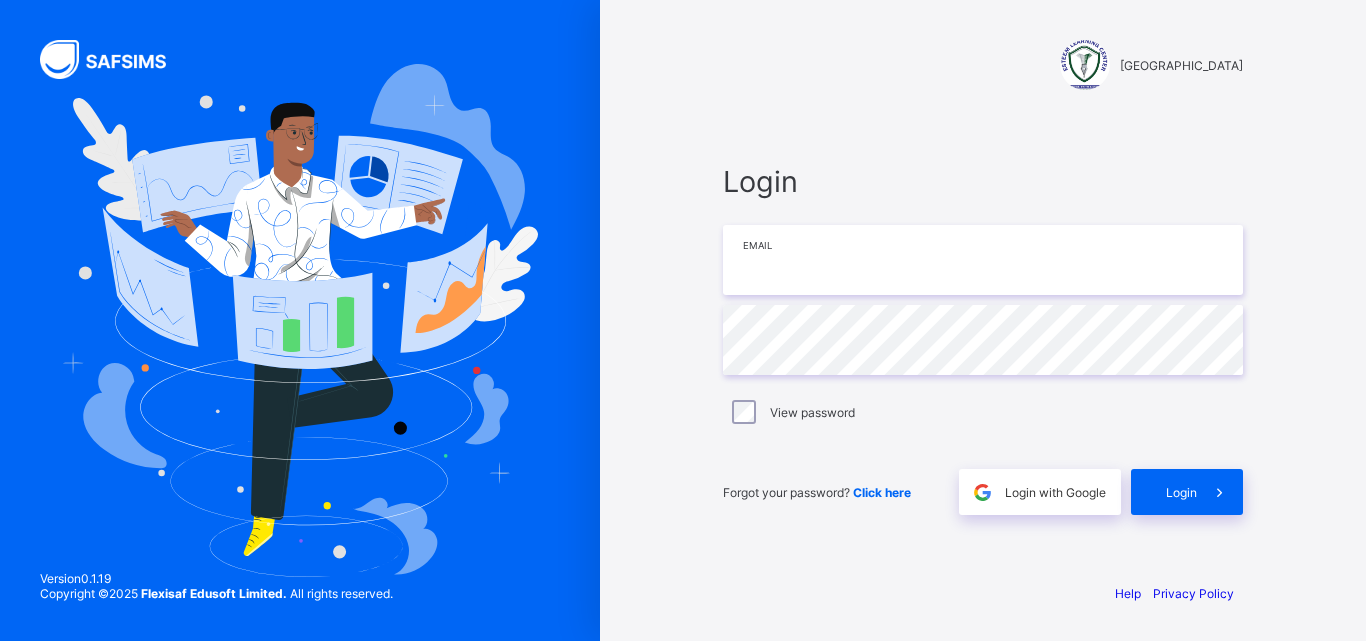 click at bounding box center [983, 260] 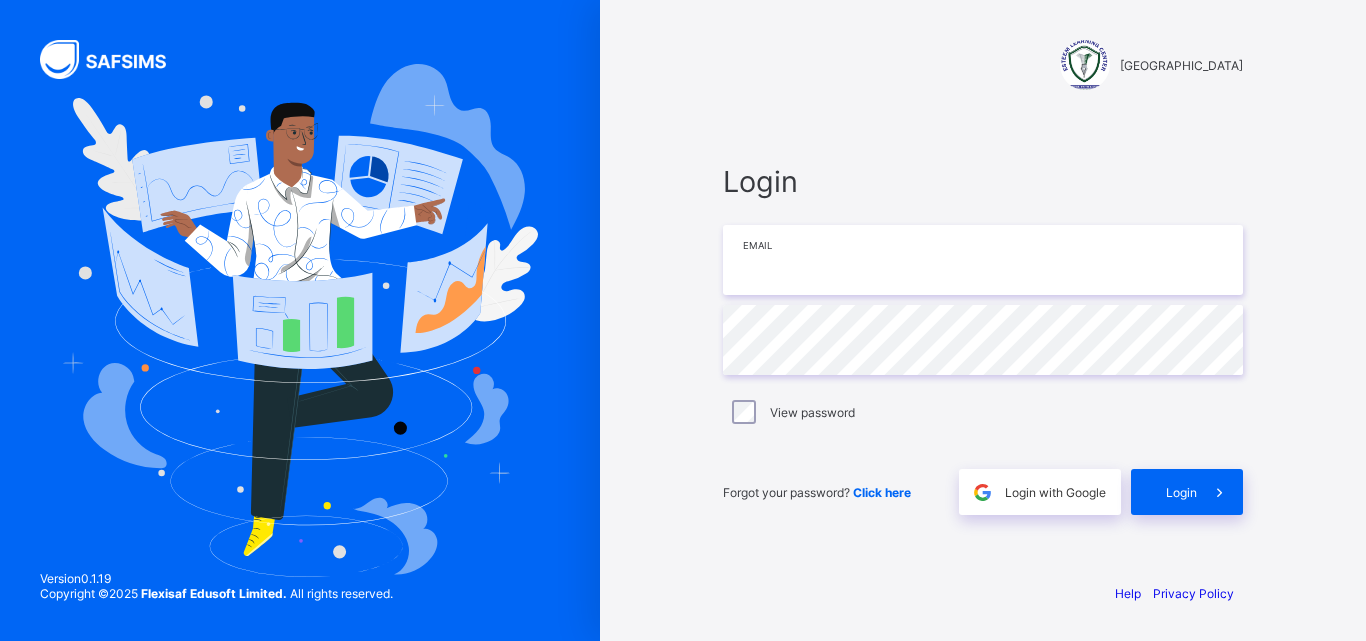 type on "**********" 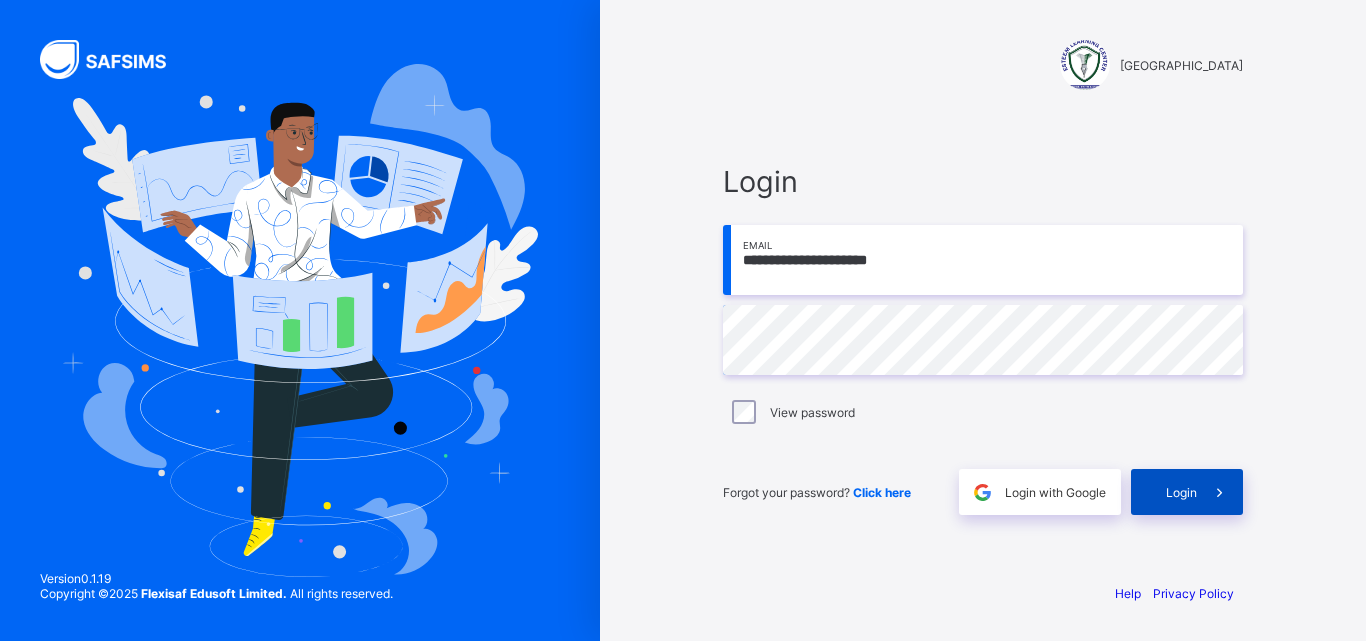 click on "Login" at bounding box center [1181, 492] 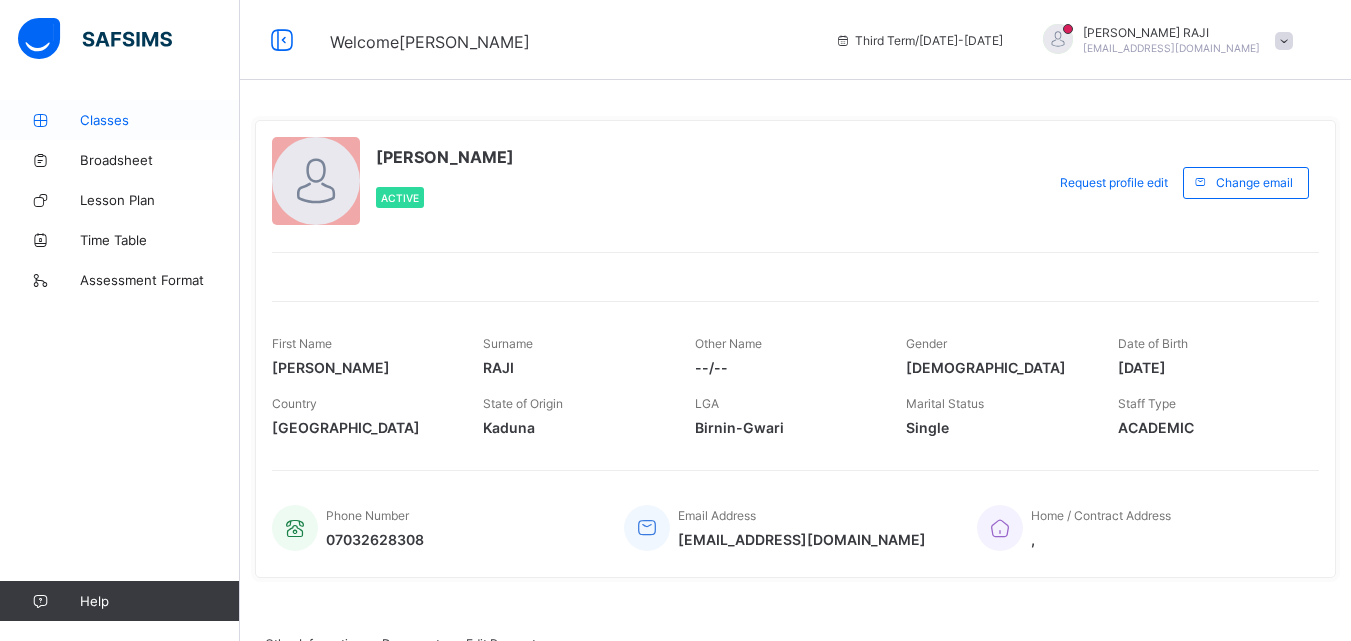 click on "Classes" at bounding box center [160, 120] 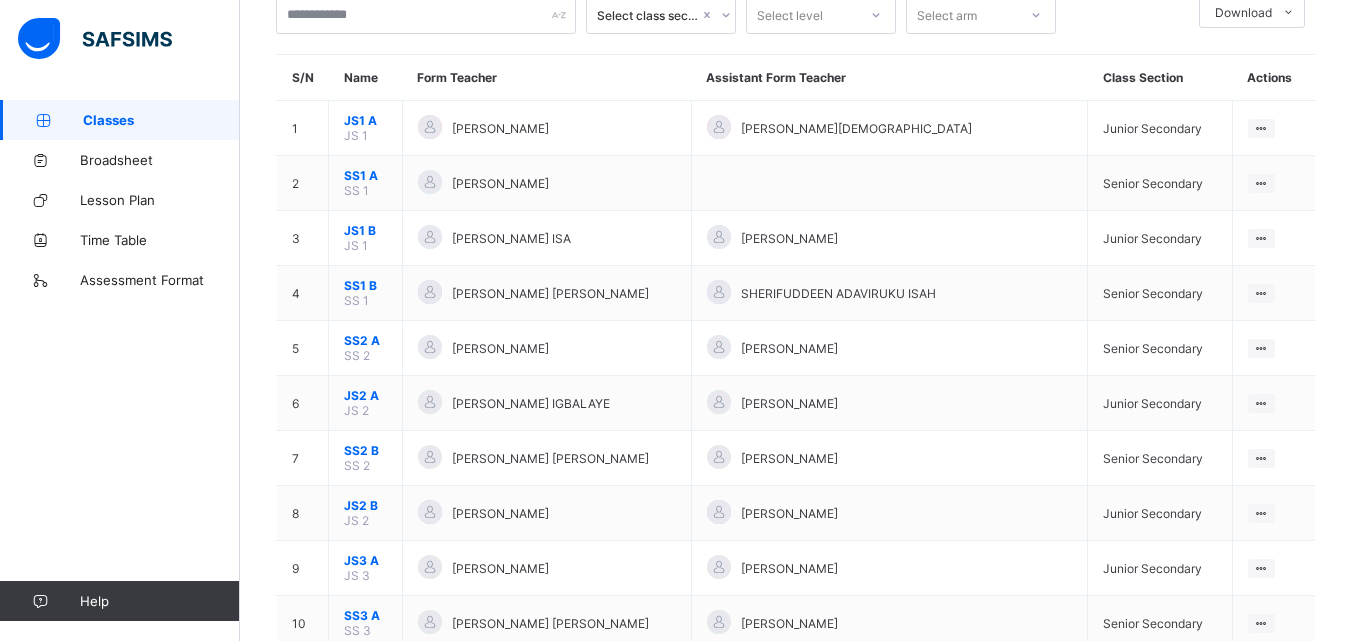 scroll, scrollTop: 160, scrollLeft: 0, axis: vertical 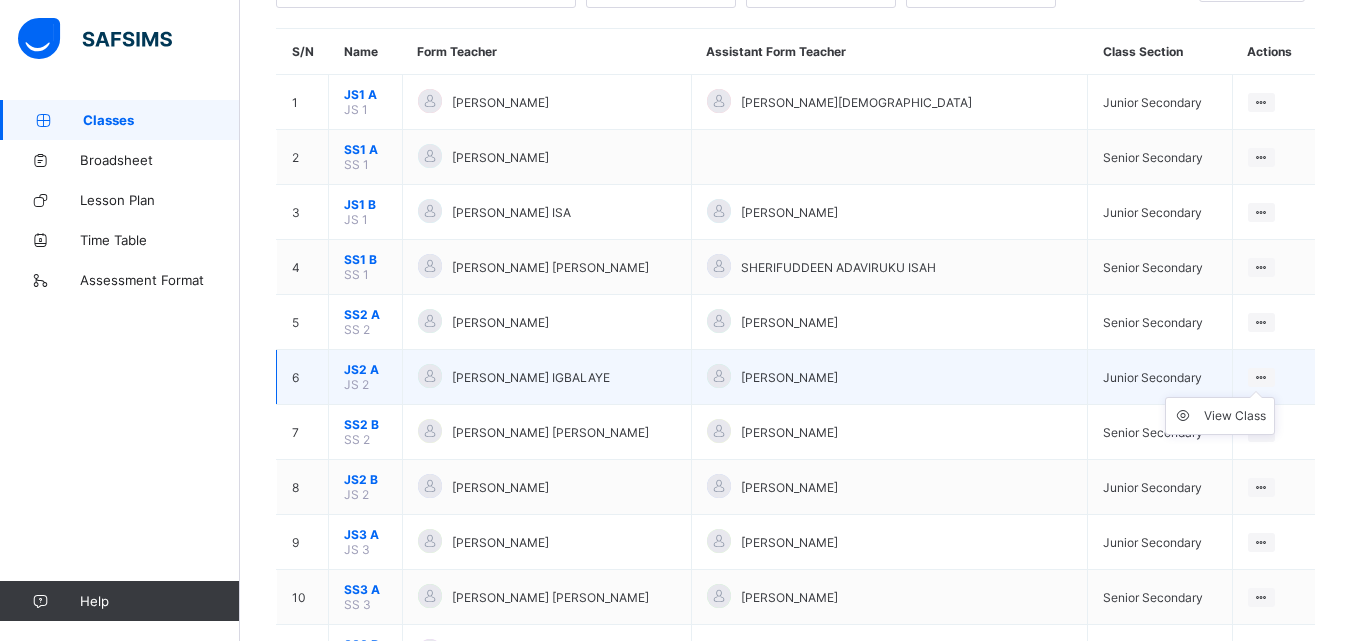 click on "View Class" at bounding box center [1220, 416] 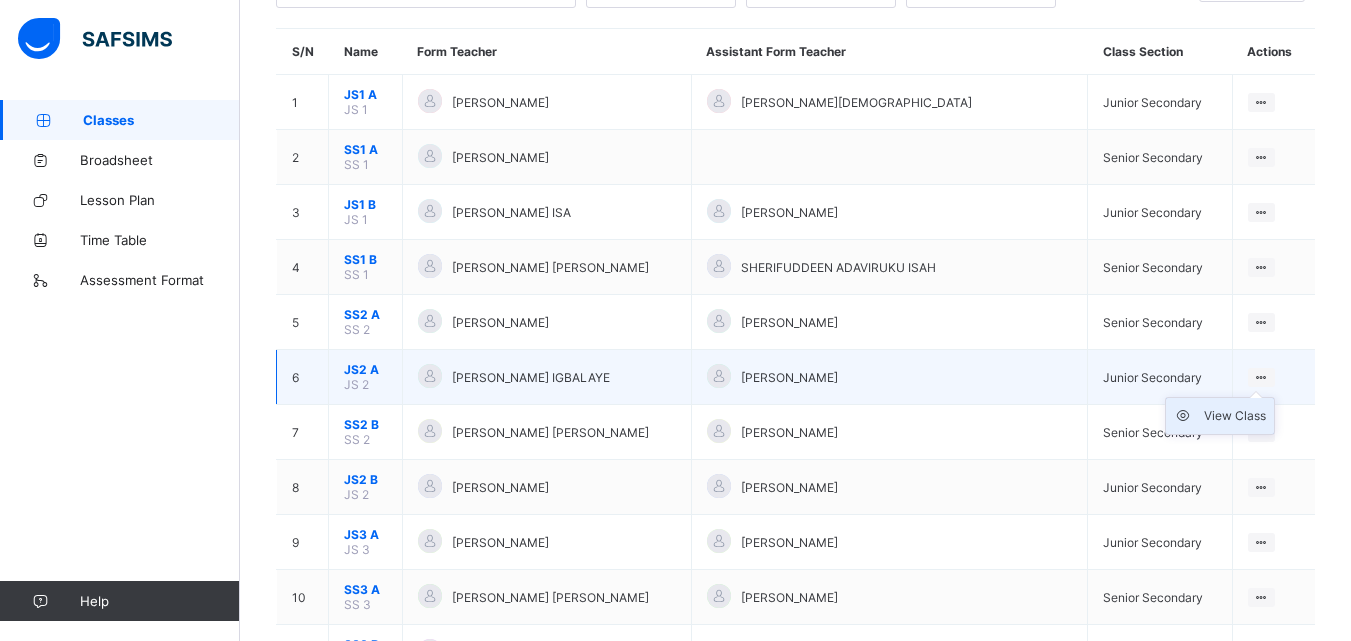 click on "View Class" at bounding box center (1235, 416) 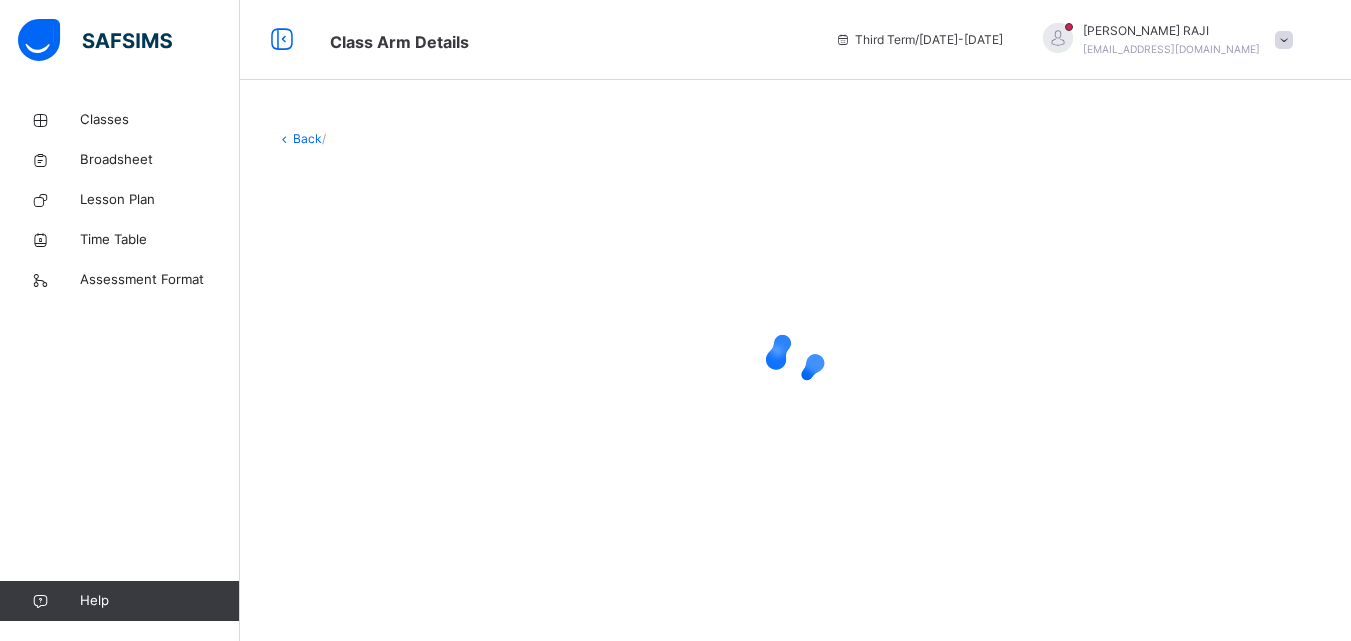 scroll, scrollTop: 0, scrollLeft: 0, axis: both 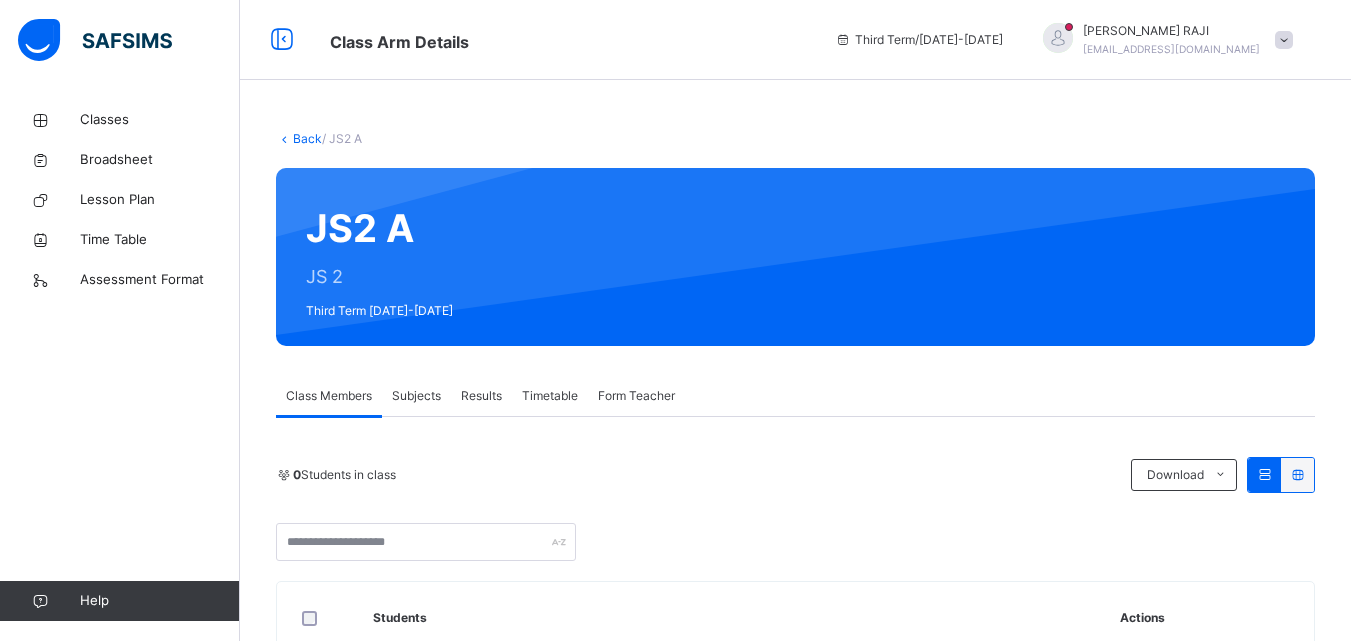 click on "Subjects" at bounding box center (416, 396) 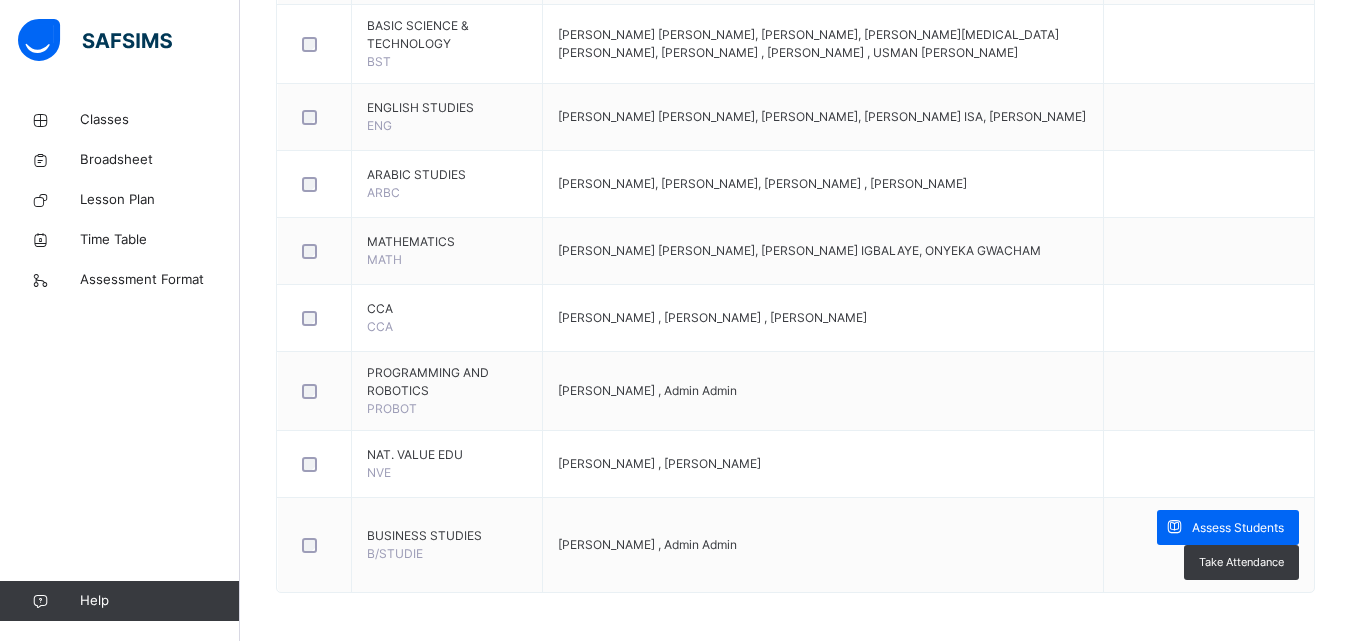 scroll, scrollTop: 850, scrollLeft: 0, axis: vertical 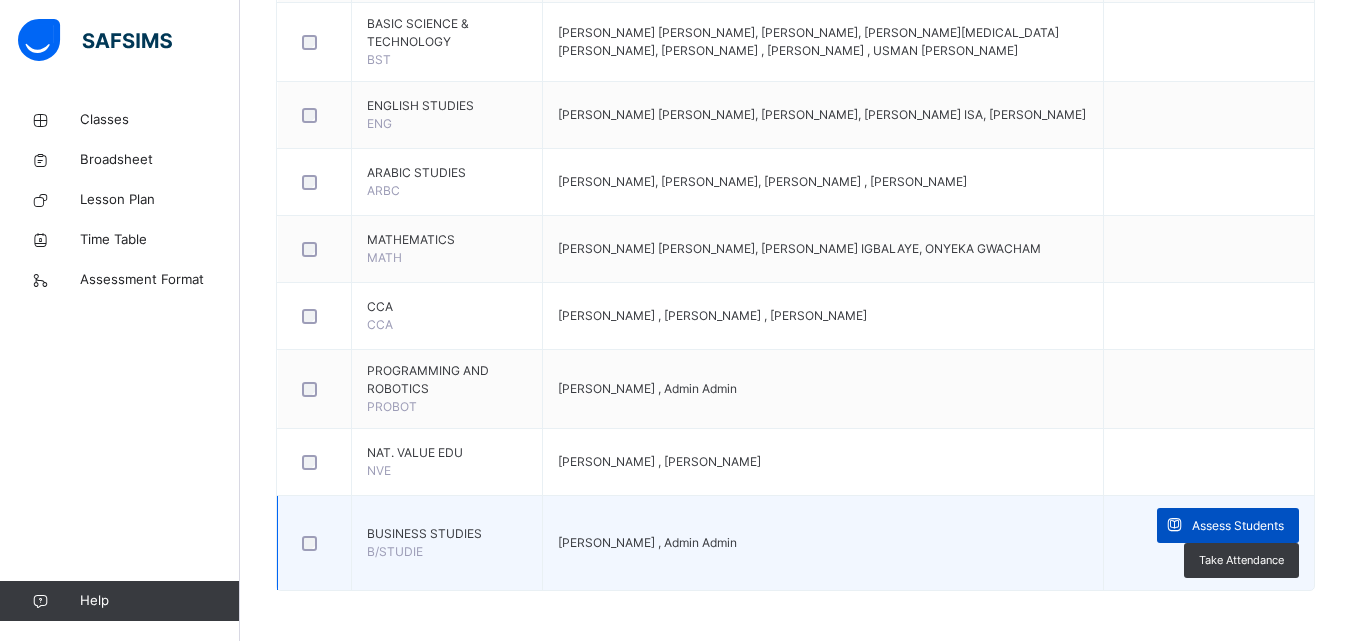 click on "Assess Students" at bounding box center [1228, 525] 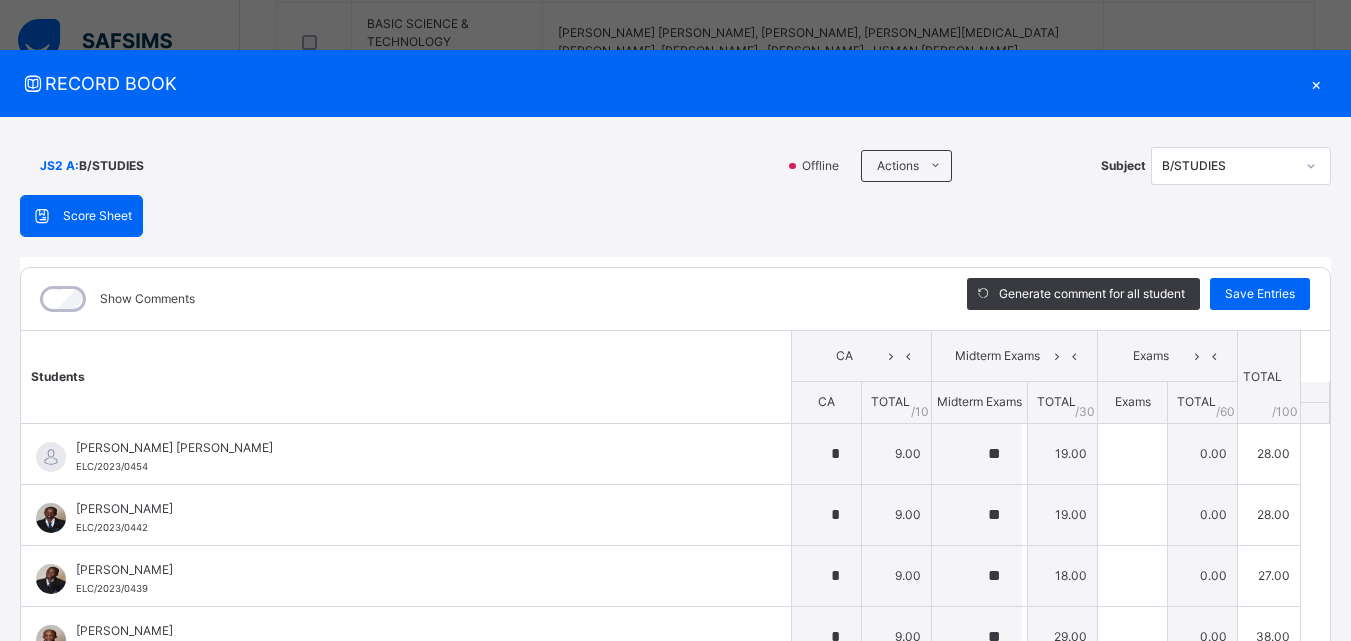 click on "JS2   A :   B/STUDIES Offline Actions  Download Empty Score Sheet  Upload/map score sheet Subject  B/STUDIES ESTEEM LEARNING CENTER  Date: [DATE] 2:25:36 pm Score Sheet Score Sheet Show Comments   Generate comment for all student   Save Entries Class Level:  JS2   A Subject:  B/STUDIES Session:  2024/2025 Session Session:  Third Term Students CA Midterm Exams Exams TOTAL /100 Comment CA TOTAL / 10 Midterm Exams TOTAL / 30 Exams TOTAL / 60 [PERSON_NAME] [PERSON_NAME] ELC/2023/0454 [PERSON_NAME] [PERSON_NAME] ELC/2023/0454 * 9.00 ** 19.00 0.00 28.00 Generate comment 0 / 250   ×   Subject Teacher’s Comment Generate and see in full the comment developed by the AI with an option to regenerate the comment [PERSON_NAME] [PERSON_NAME]   ELC/2023/0454   Total 28.00  / 100.00 [PERSON_NAME] Bot   Regenerate     Use this comment   [PERSON_NAME] ELC/2023/0442 [PERSON_NAME] ELC/2023/0442 * 9.00 ** 19.00 0.00 28.00 Generate comment 0 / 250   ×   Subject Teacher’s Comment [PERSON_NAME] [PERSON_NAME]   ELC/2023/0442" at bounding box center [675, 489] 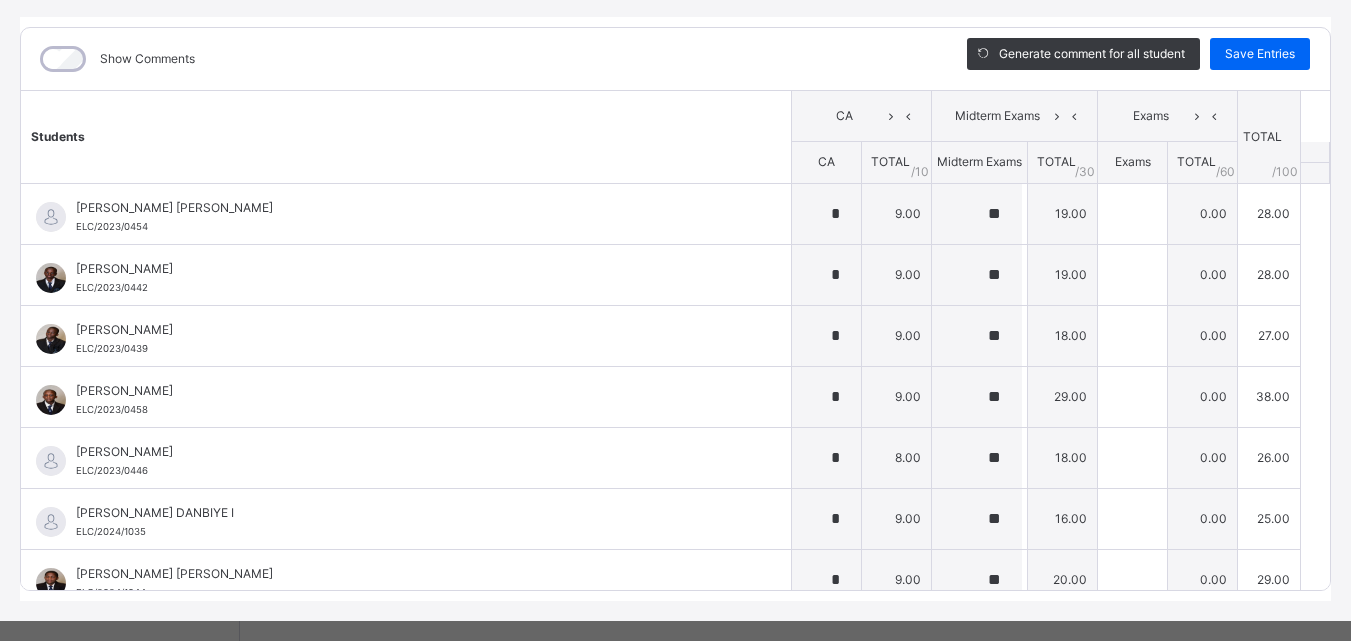 scroll, scrollTop: 270, scrollLeft: 0, axis: vertical 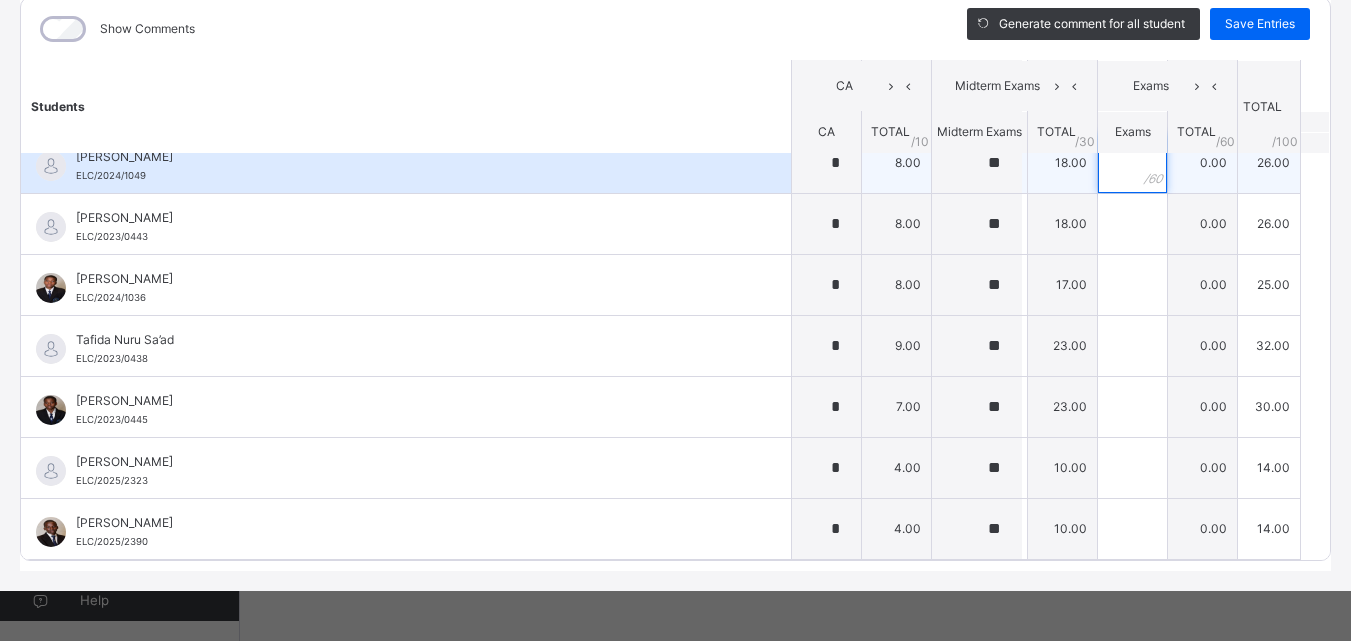 click at bounding box center [1132, 163] 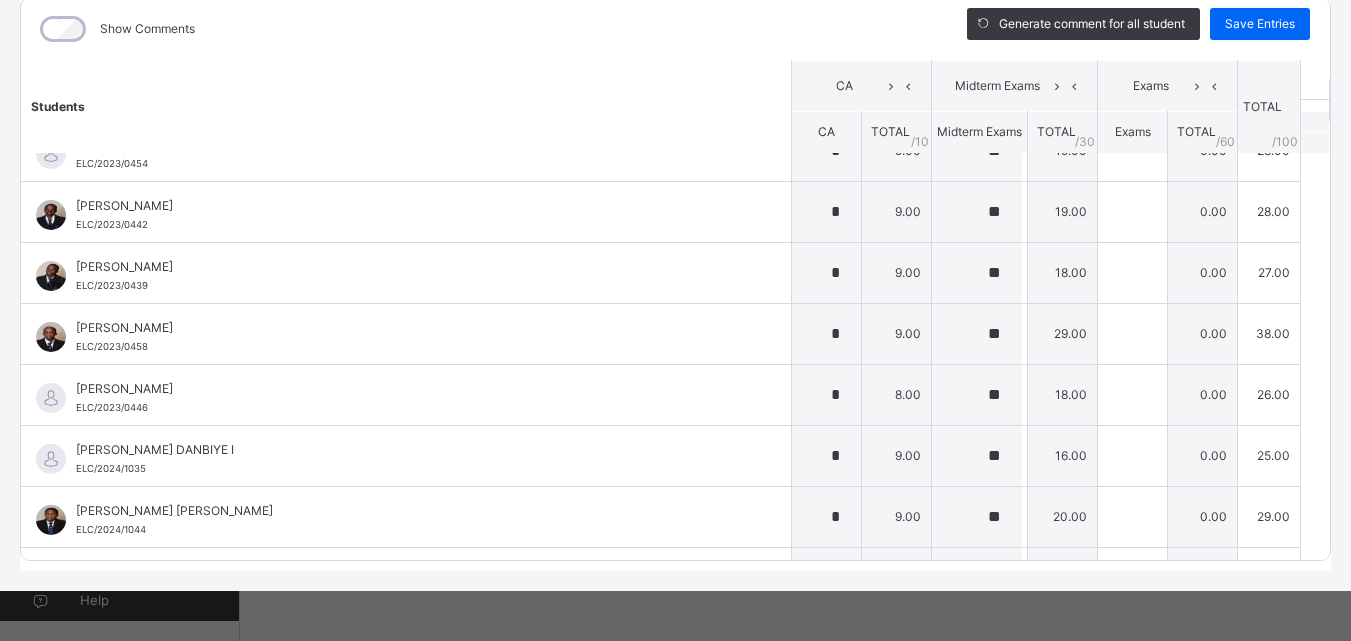 scroll, scrollTop: 0, scrollLeft: 0, axis: both 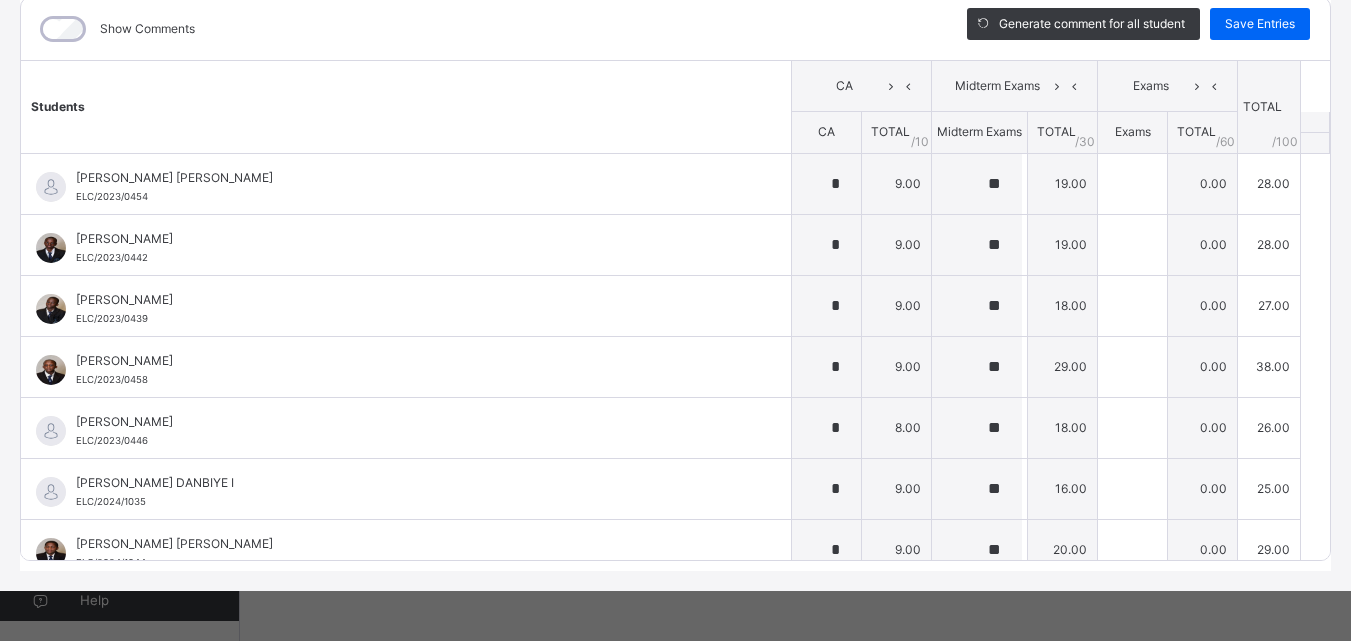 type 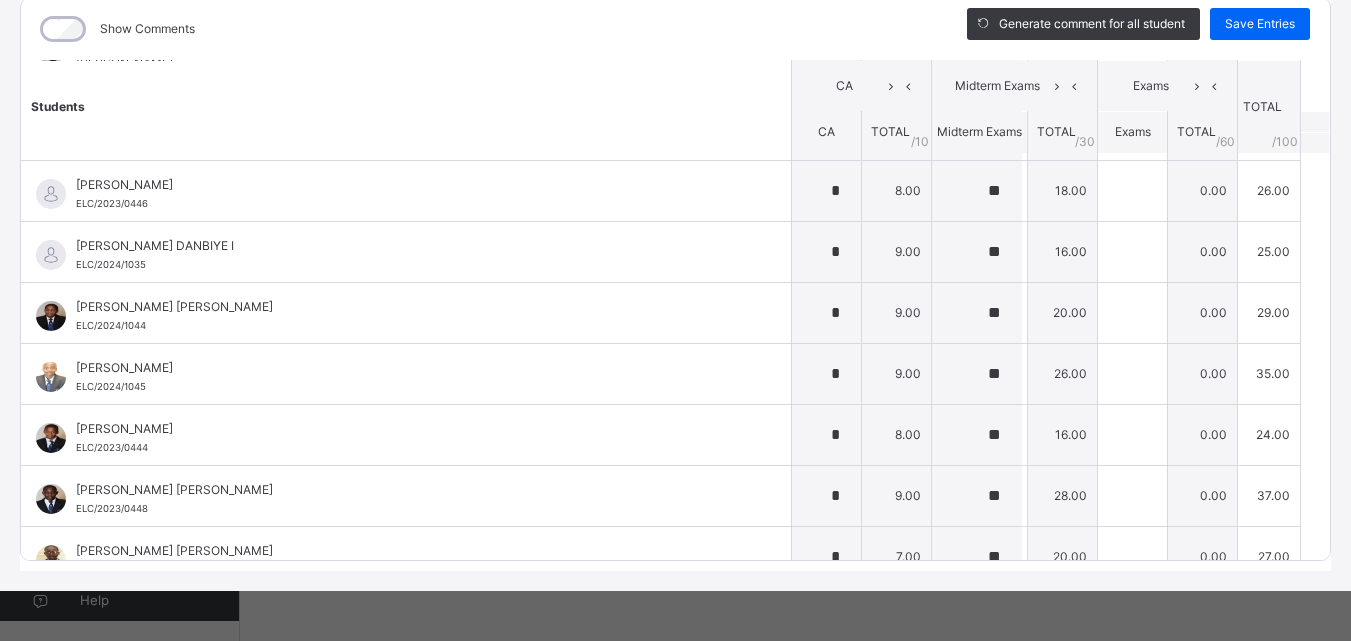 scroll, scrollTop: 206, scrollLeft: 0, axis: vertical 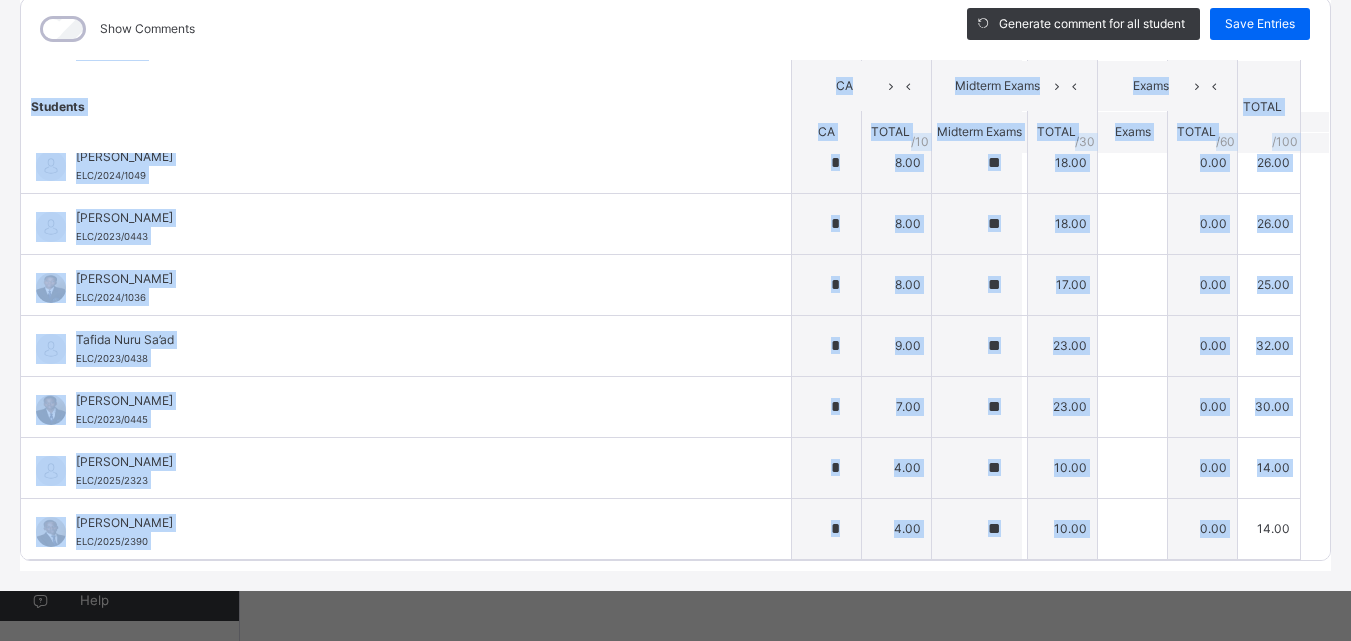 click on "Show Comments   Generate comment for all student   Save Entries Class Level:  JS2   A Subject:  B/STUDIES Session:  2024/2025 Session Session:  Third Term Students CA Midterm Exams Exams TOTAL /100 Comment CA TOTAL / 10 Midterm Exams TOTAL / 30 Exams TOTAL / 60 [PERSON_NAME] [PERSON_NAME] ELC/2023/0454 [PERSON_NAME] [PERSON_NAME] ELC/2023/0454 * 9.00 ** 19.00 0.00 28.00 Generate comment 0 / 250   ×   Subject Teacher’s Comment Generate and see in full the comment developed by the AI with an option to regenerate the comment [PERSON_NAME] [PERSON_NAME]   ELC/2023/0454   Total 28.00  / 100.00 [PERSON_NAME] Bot   Regenerate     Use this comment   [PERSON_NAME] ELC/2023/0442 Abdulazeez [PERSON_NAME] ELC/2023/0442 * 9.00 ** 19.00 0.00 28.00 Generate comment 0 / 250   ×   Subject Teacher’s Comment Generate and see in full the comment developed by the AI with an option to regenerate the comment [PERSON_NAME] [PERSON_NAME]   ELC/2023/0442   Total 28.00  / 100.00 [PERSON_NAME] Bot   Regenerate     Use this comment   ELC/2023/0439 * 9.00 0" at bounding box center [675, 279] 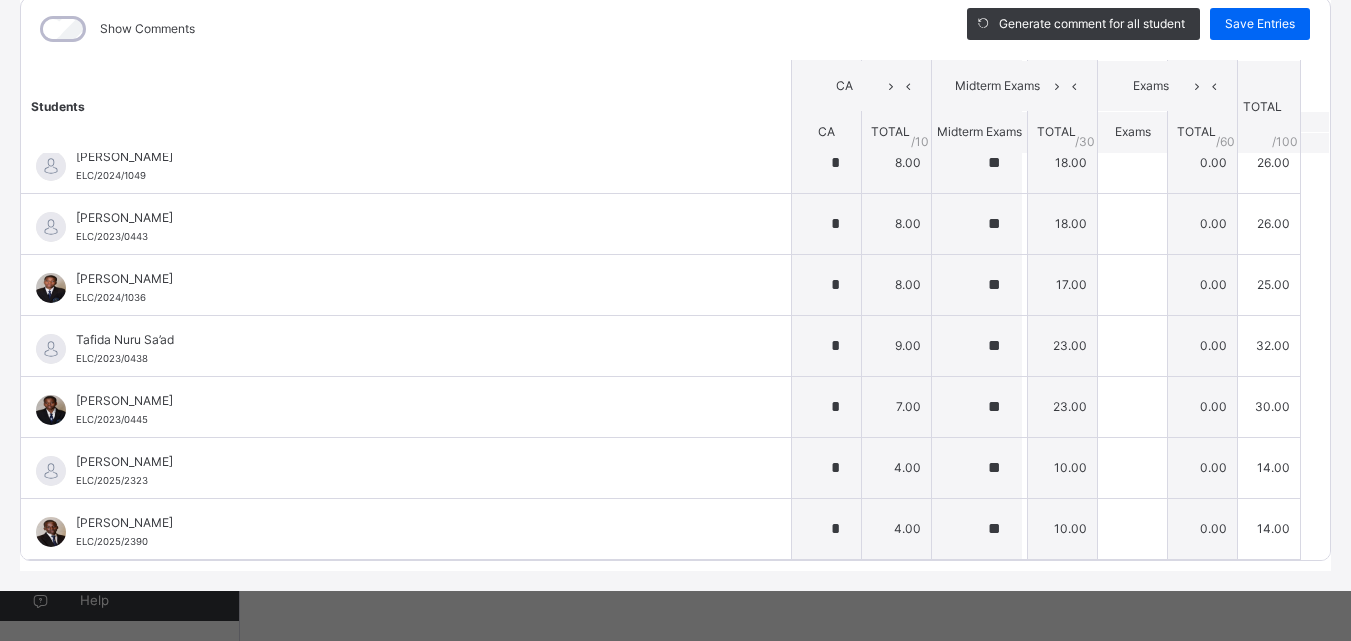 click on "Students CA Midterm Exams Exams TOTAL /100 Comment CA TOTAL / 10 Midterm Exams TOTAL / 30 Exams TOTAL / 60 [PERSON_NAME] [PERSON_NAME] ELC/2023/0454 [PERSON_NAME] [PERSON_NAME] ELC/2023/0454 * 9.00 ** 19.00 0.00 28.00 Generate comment 0 / 250   ×   Subject Teacher’s Comment Generate and see in full the comment developed by the AI with an option to regenerate the comment [PERSON_NAME] [PERSON_NAME]   ELC/2023/0454   Total 28.00  / 100.00 [PERSON_NAME] Bot   Regenerate     Use this comment   [PERSON_NAME] ELC/2023/0442 [PERSON_NAME] ELC/2023/0442 * 9.00 ** 19.00 0.00 28.00 Generate comment 0 / 250   ×   Subject Teacher’s Comment Generate and see in full the comment developed by the AI with an option to regenerate the comment [PERSON_NAME] [PERSON_NAME]   ELC/2023/0442   Total 28.00  / 100.00 [PERSON_NAME] Bot   Regenerate     Use this comment   [PERSON_NAME] ELC/2023/0439 [PERSON_NAME] ELC/2023/0439 * 9.00 ** 18.00 0.00 27.00 Generate comment 0 / 250   ×   Subject Teacher’s Comment JS" at bounding box center [675, -67] 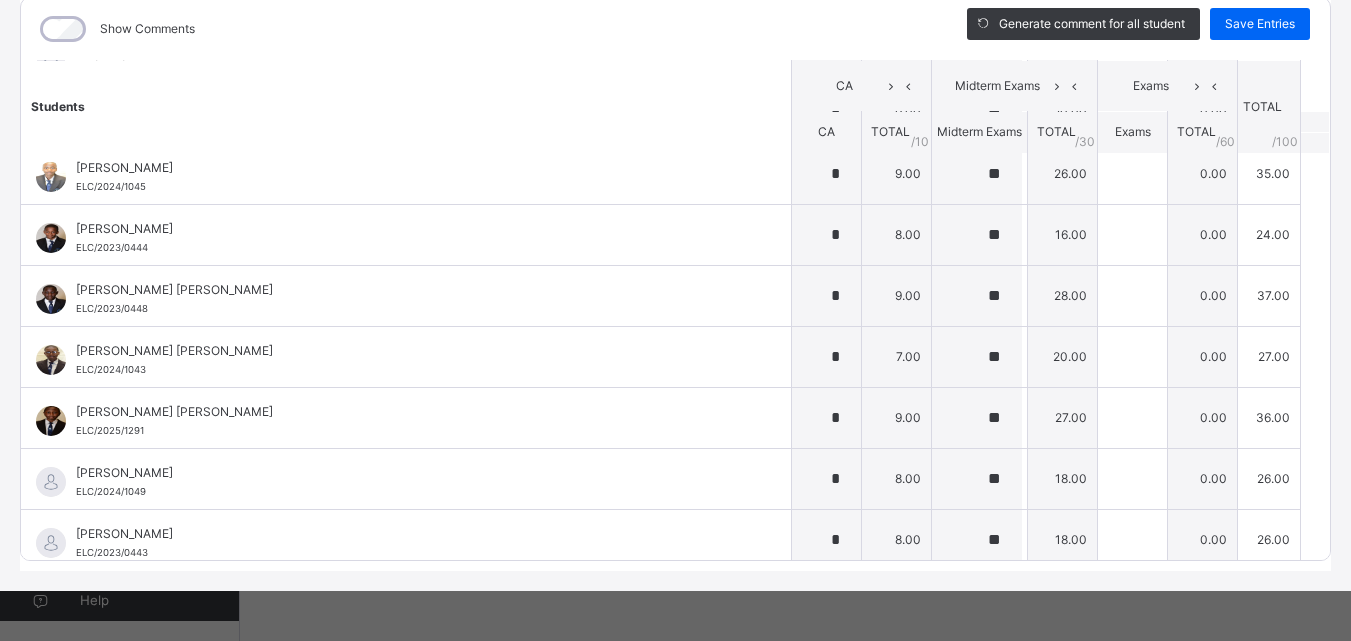 scroll, scrollTop: 433, scrollLeft: 0, axis: vertical 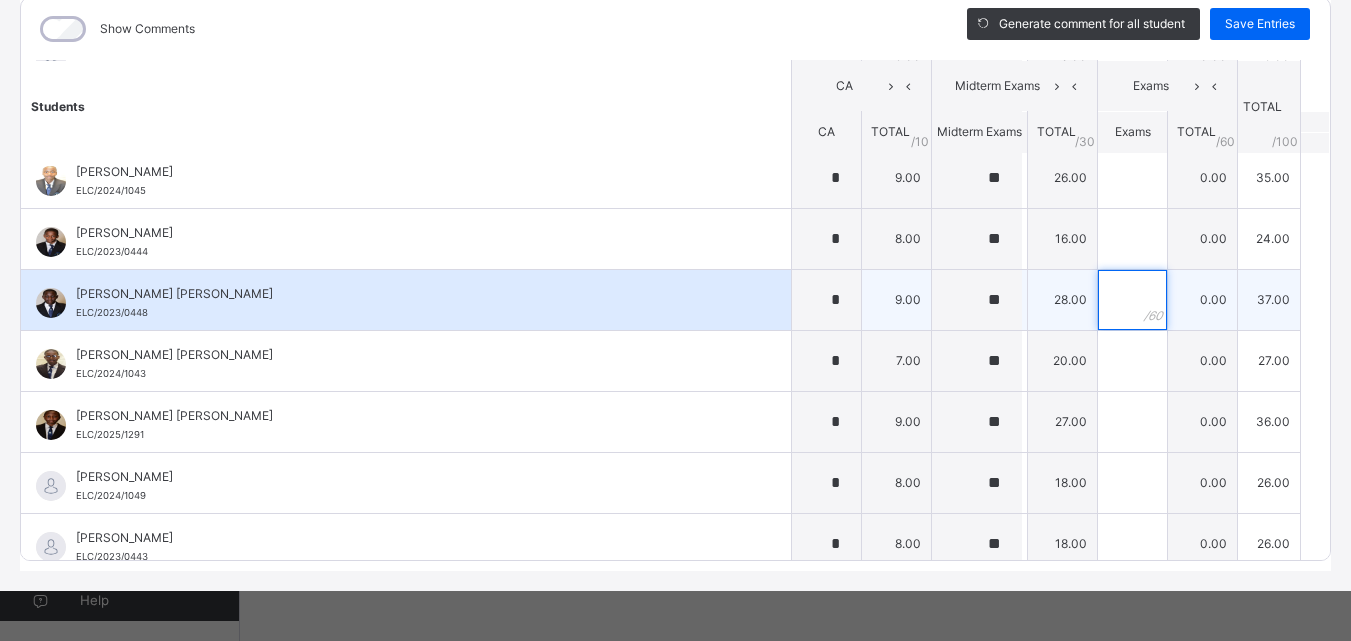 click at bounding box center (1132, 300) 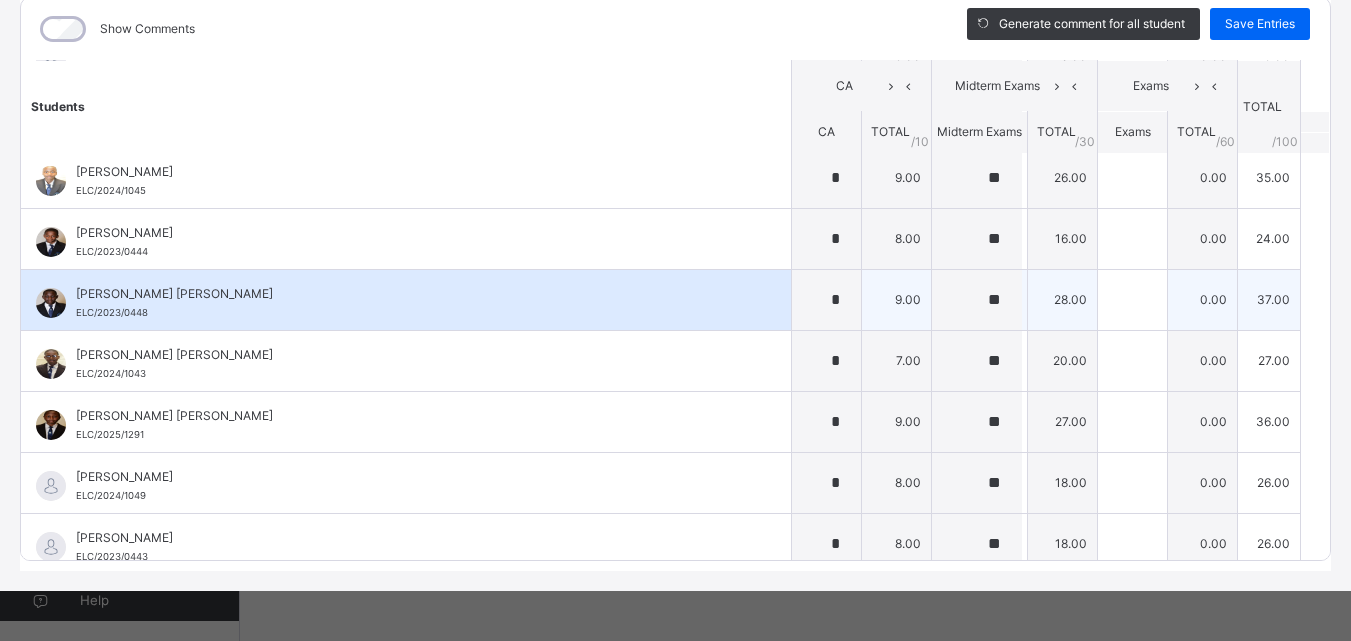 click at bounding box center [1132, 300] 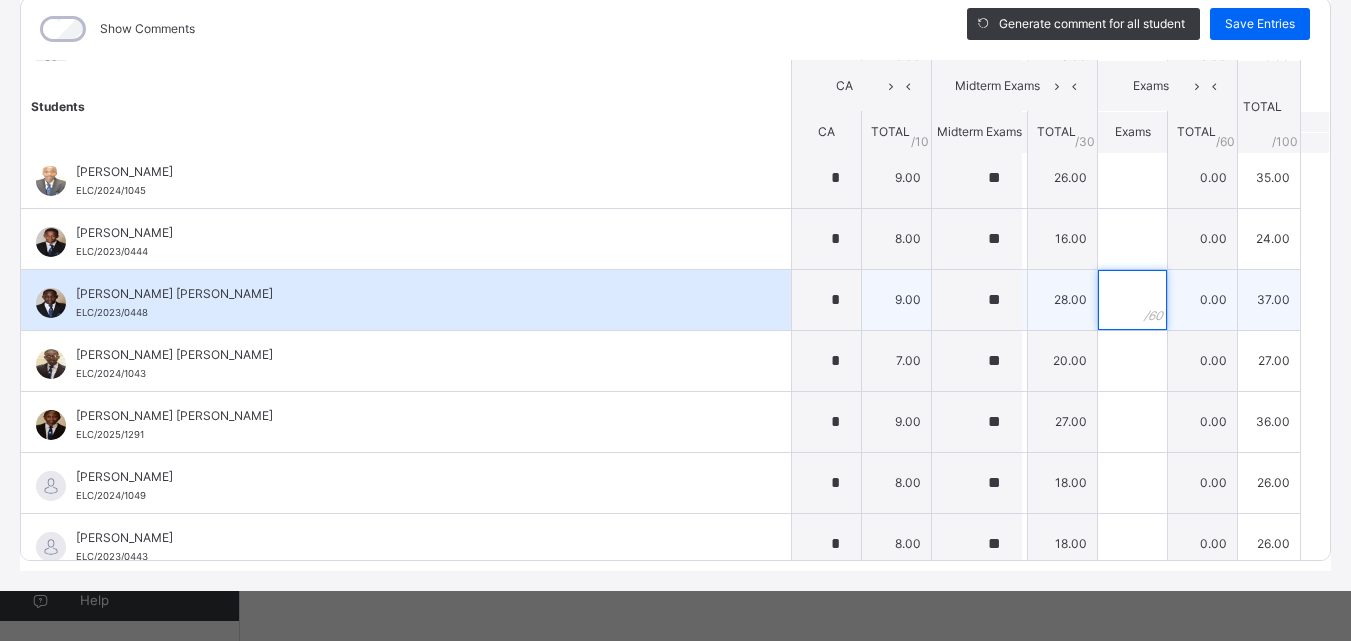 click at bounding box center [1132, 300] 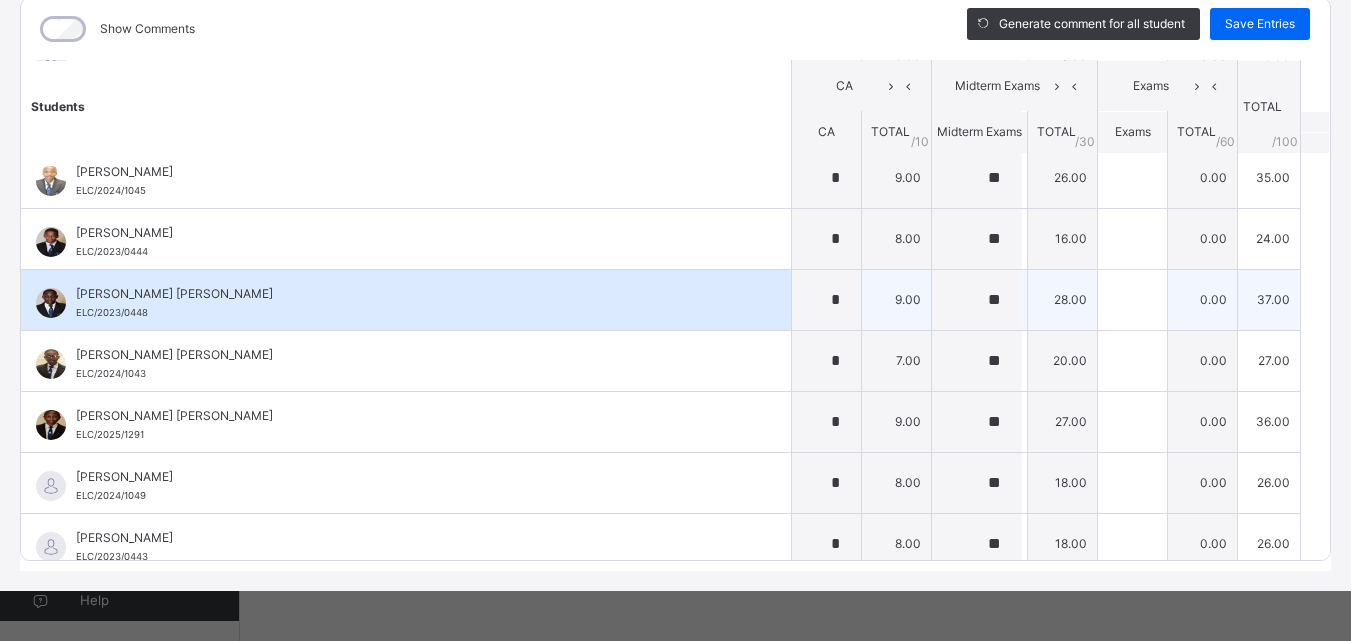 click at bounding box center [1132, 300] 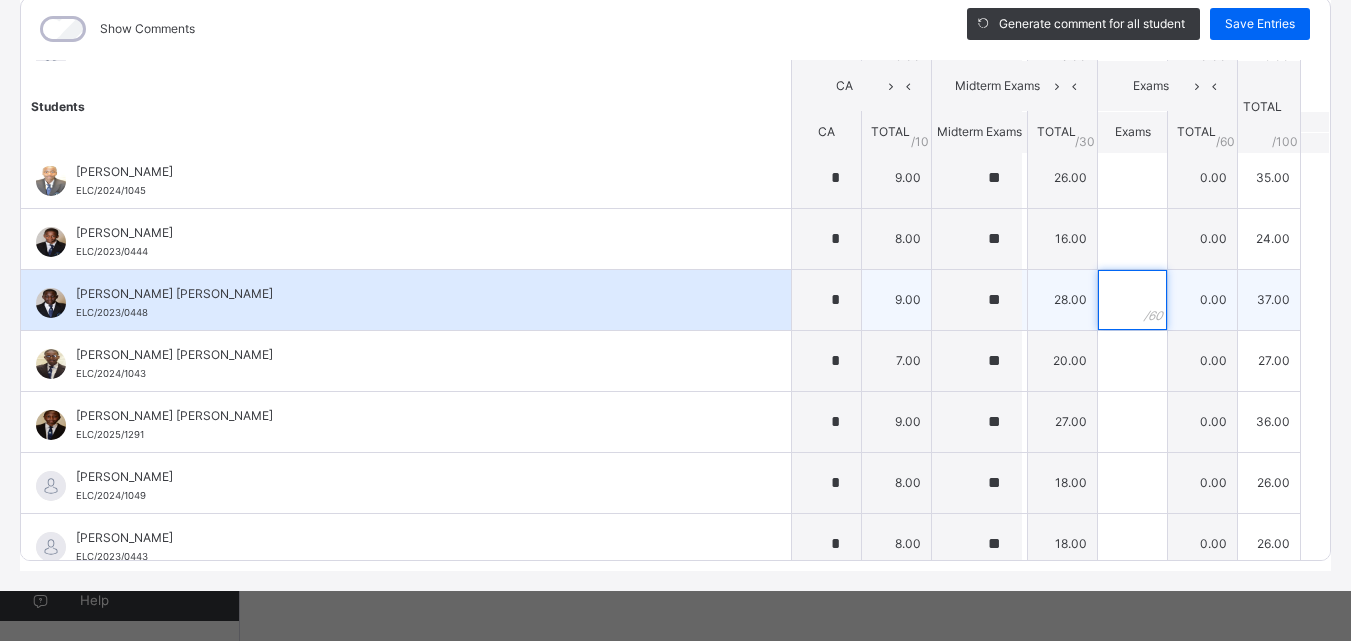 click at bounding box center (1132, 300) 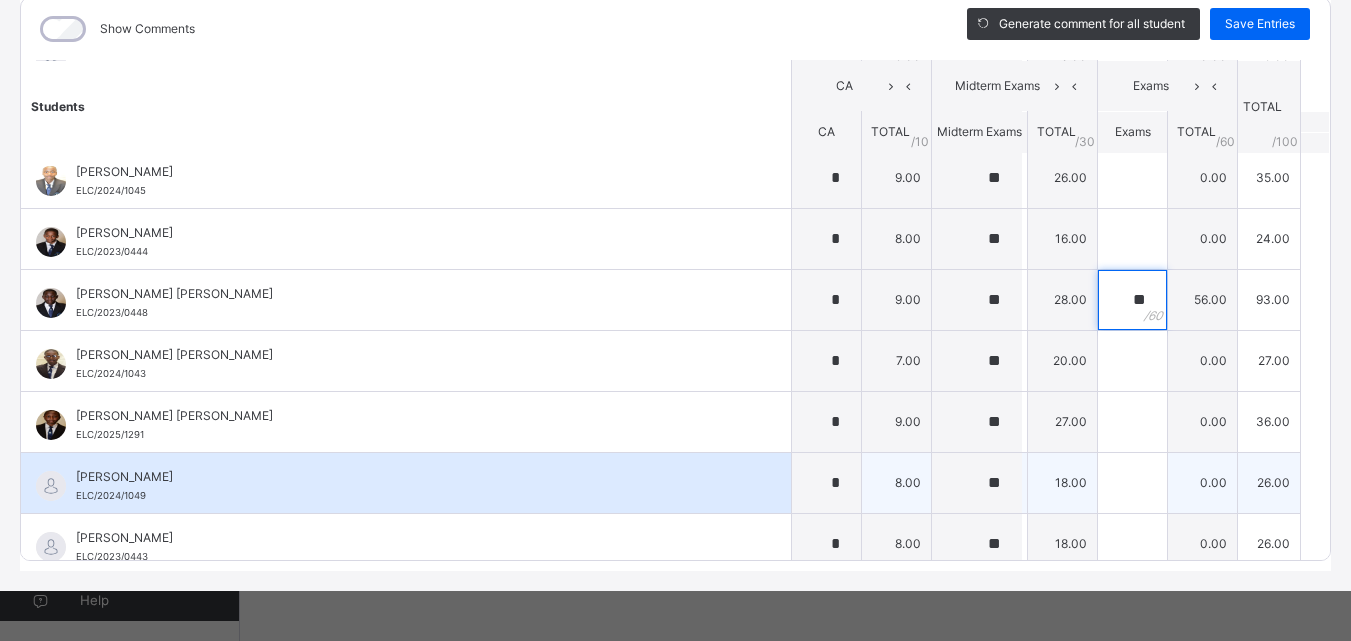 type on "**" 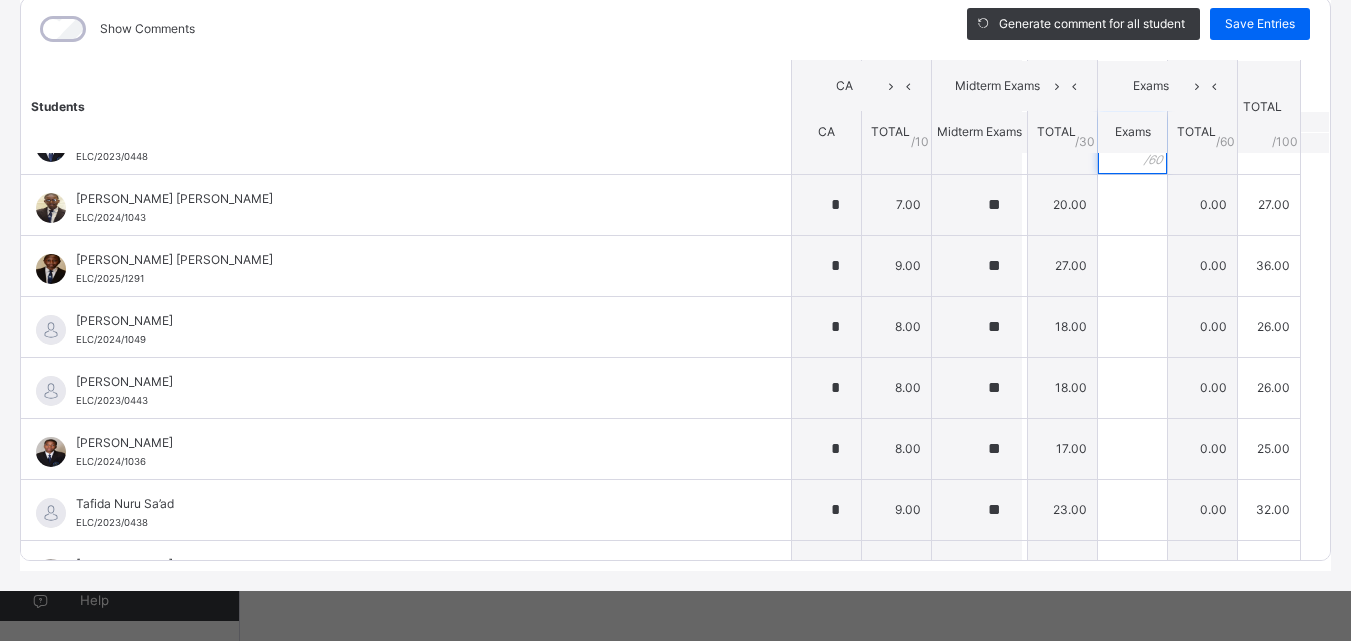 scroll, scrollTop: 593, scrollLeft: 0, axis: vertical 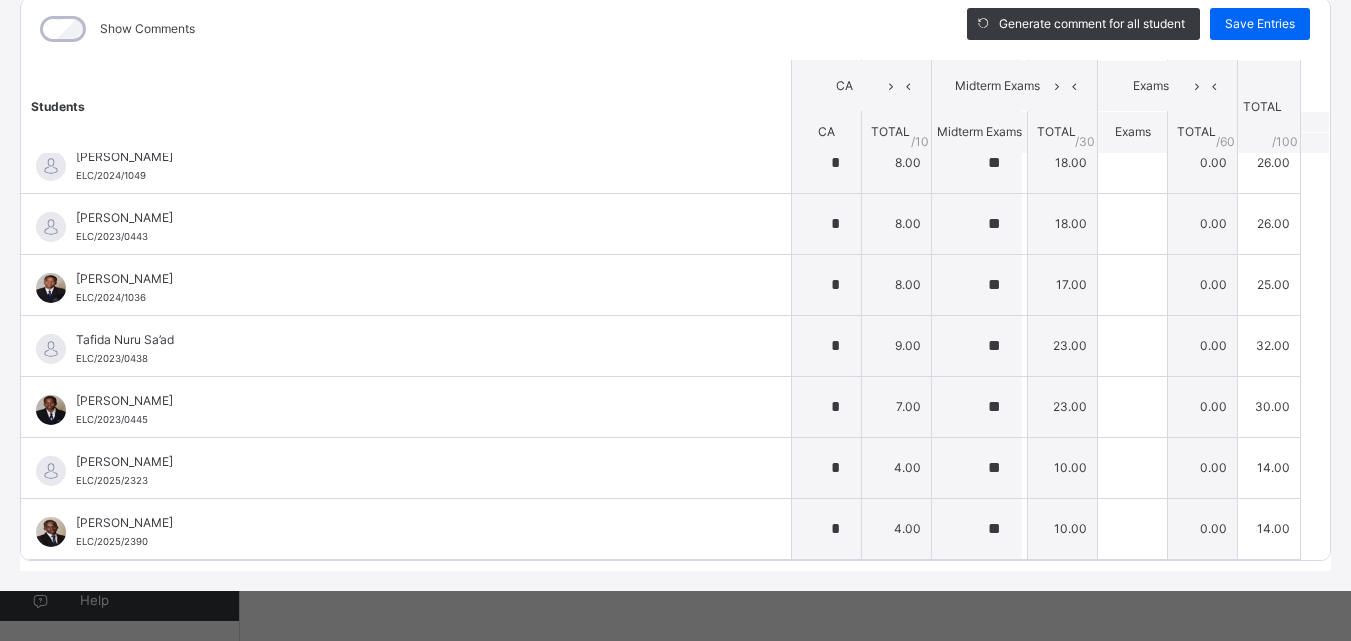 click on "JS2   A :   B/STUDIES Online Actions  Download Empty Score Sheet  Upload/map score sheet Subject  B/STUDIES ESTEEM LEARNING CENTER  Date: [DATE] 2:25:36 pm Score Sheet Score Sheet Show Comments   Generate comment for all student   Save Entries Class Level:  JS2   A Subject:  B/STUDIES Session:  2024/2025 Session Session:  Third Term Students CA Midterm Exams Exams TOTAL /100 Comment CA TOTAL / 10 Midterm Exams TOTAL / 30 Exams TOTAL / 60 [PERSON_NAME] [PERSON_NAME] ELC/2023/0454 [PERSON_NAME] [PERSON_NAME] ELC/2023/0454 * 9.00 ** 19.00 0.00 28.00 Generate comment 0 / 250   ×   Subject Teacher’s Comment Generate and see in full the comment developed by the AI with an option to regenerate the comment [PERSON_NAME] [PERSON_NAME]   ELC/2023/0454   Total 28.00  / 100.00 [PERSON_NAME] Bot   Regenerate     Use this comment   [PERSON_NAME] [PERSON_NAME] ELC/2023/0442 [PERSON_NAME] ELC/2023/0442 * 9.00 ** 19.00 0.00 28.00 Generate comment 0 / 250   ×   Subject Teacher’s Comment [PERSON_NAME] [PERSON_NAME]   ELC/2023/0442" at bounding box center [675, 219] 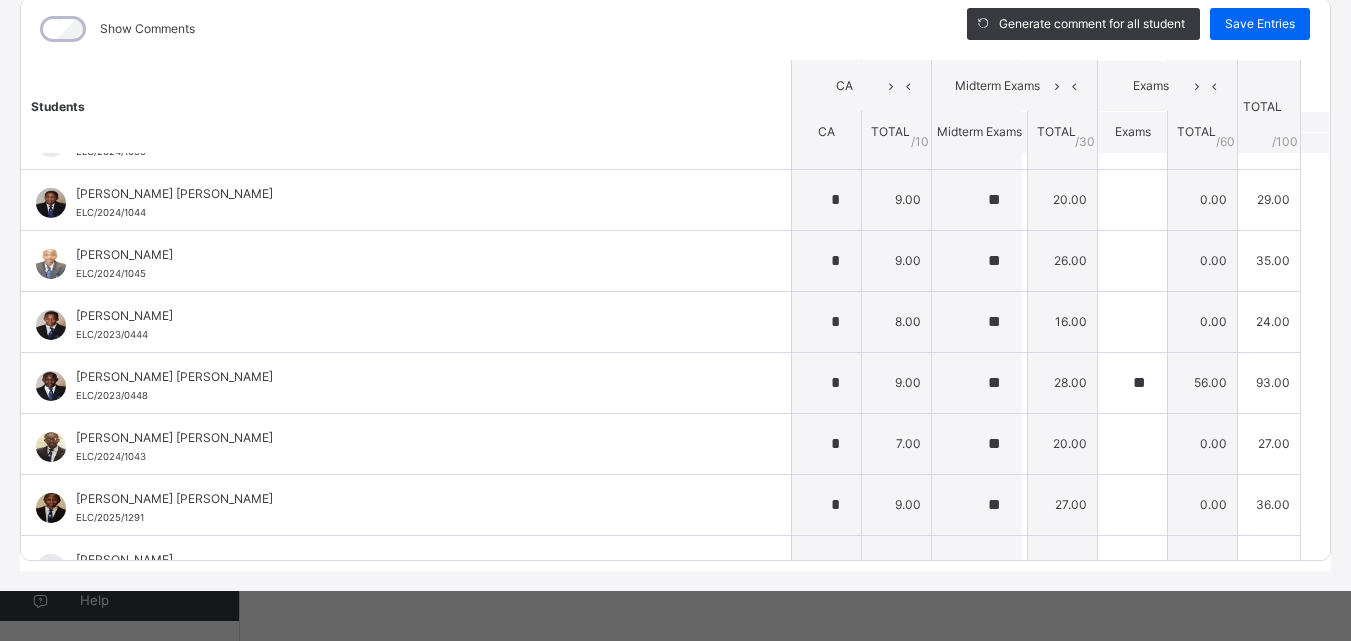 scroll, scrollTop: 343, scrollLeft: 0, axis: vertical 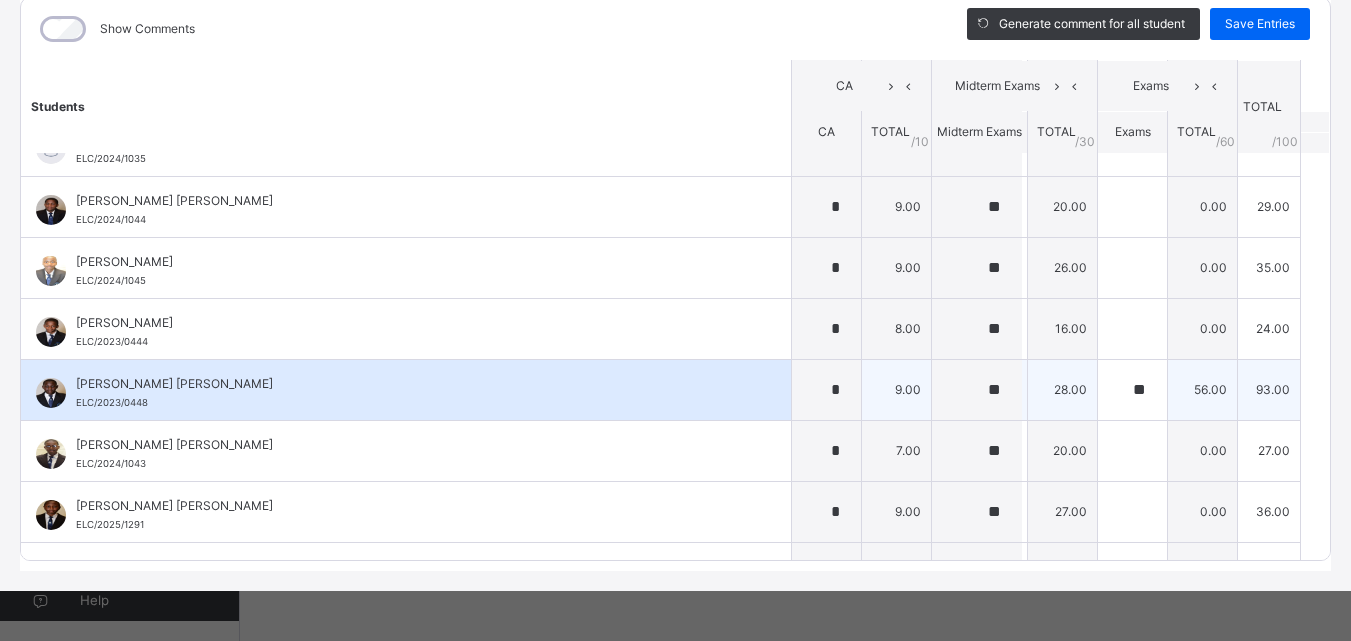 click on "[PERSON_NAME] [PERSON_NAME] ELC/2023/0448" at bounding box center (406, 390) 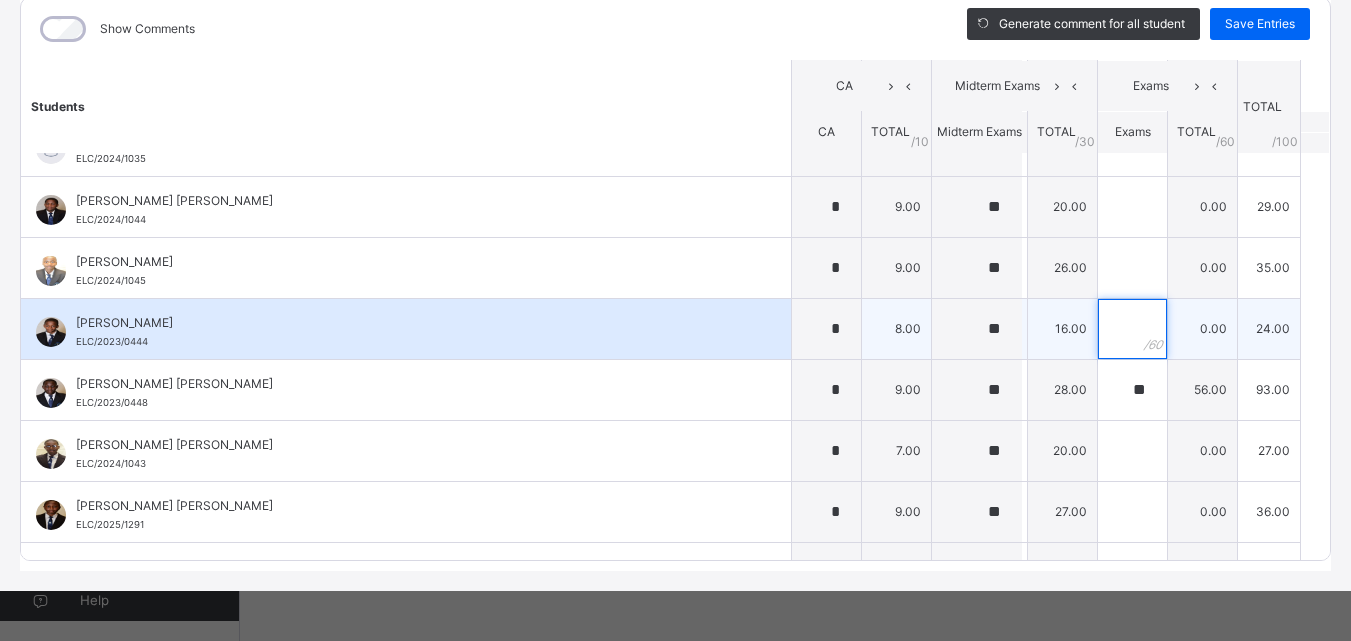 click at bounding box center (1132, 329) 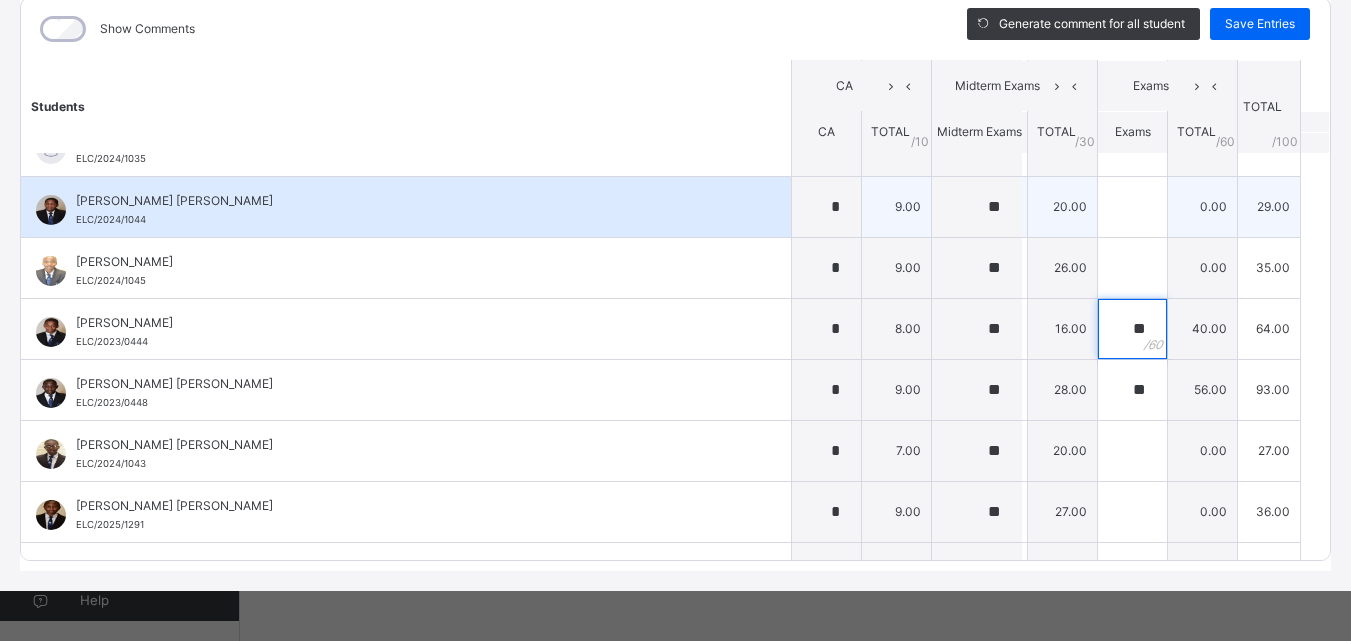 type on "**" 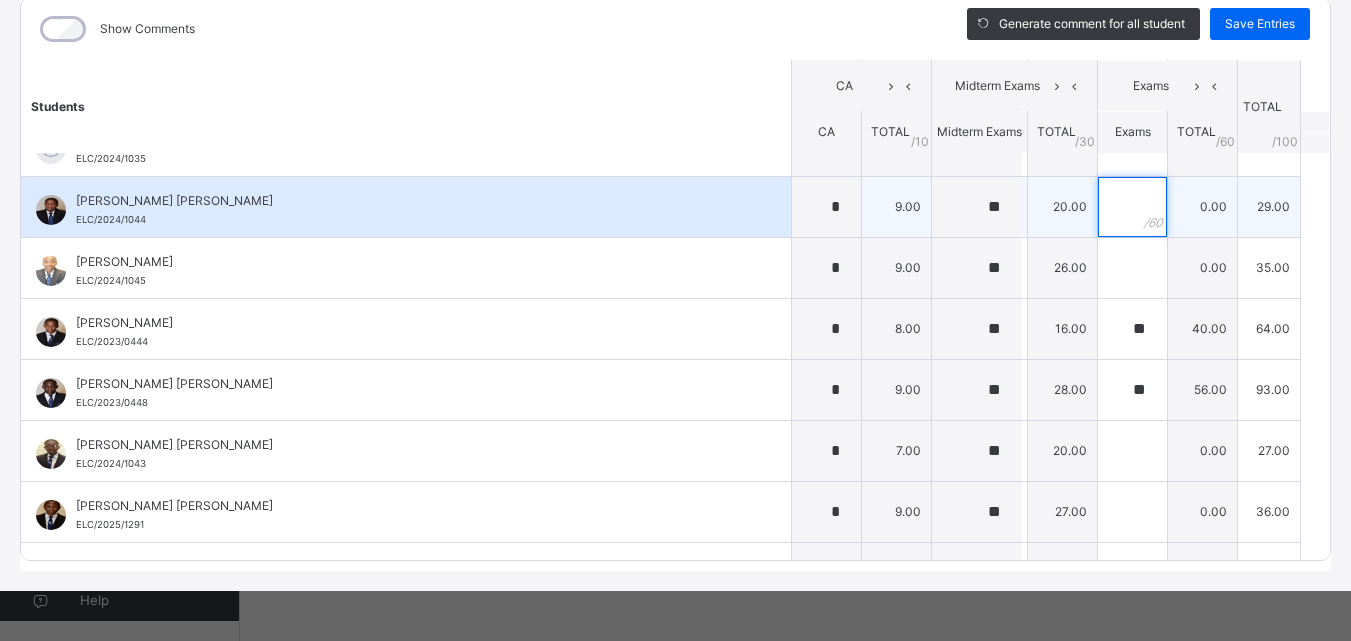 click at bounding box center [1132, 207] 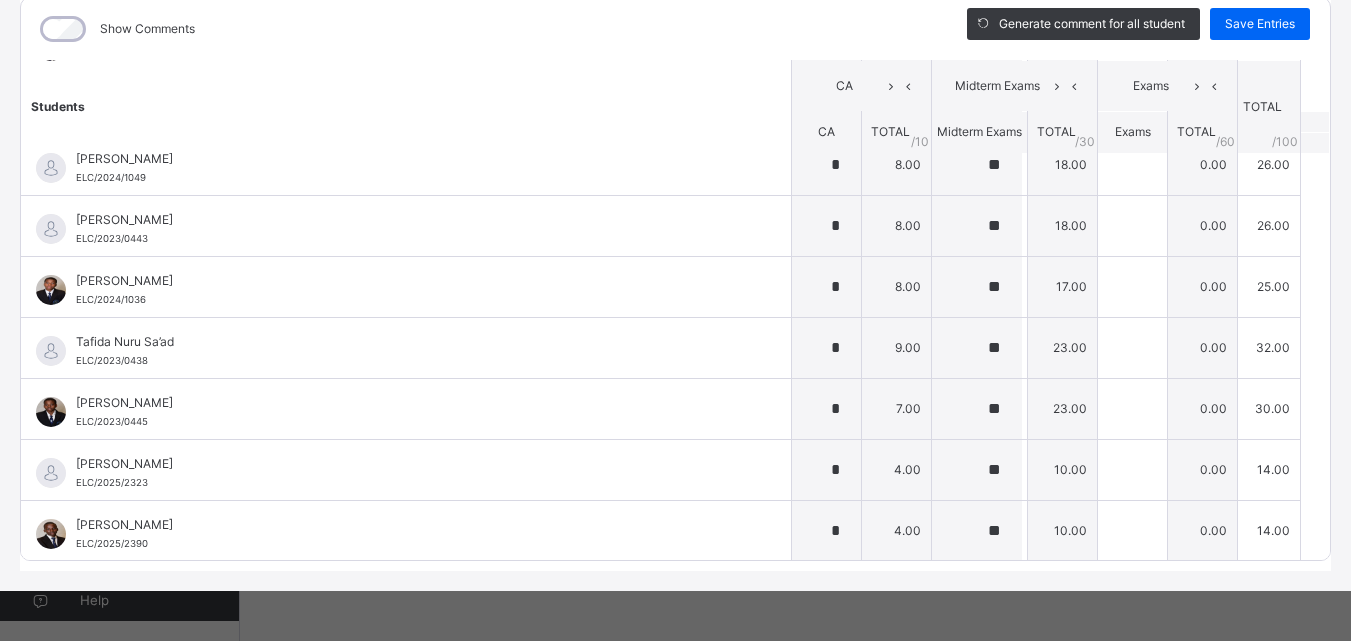 scroll, scrollTop: 753, scrollLeft: 0, axis: vertical 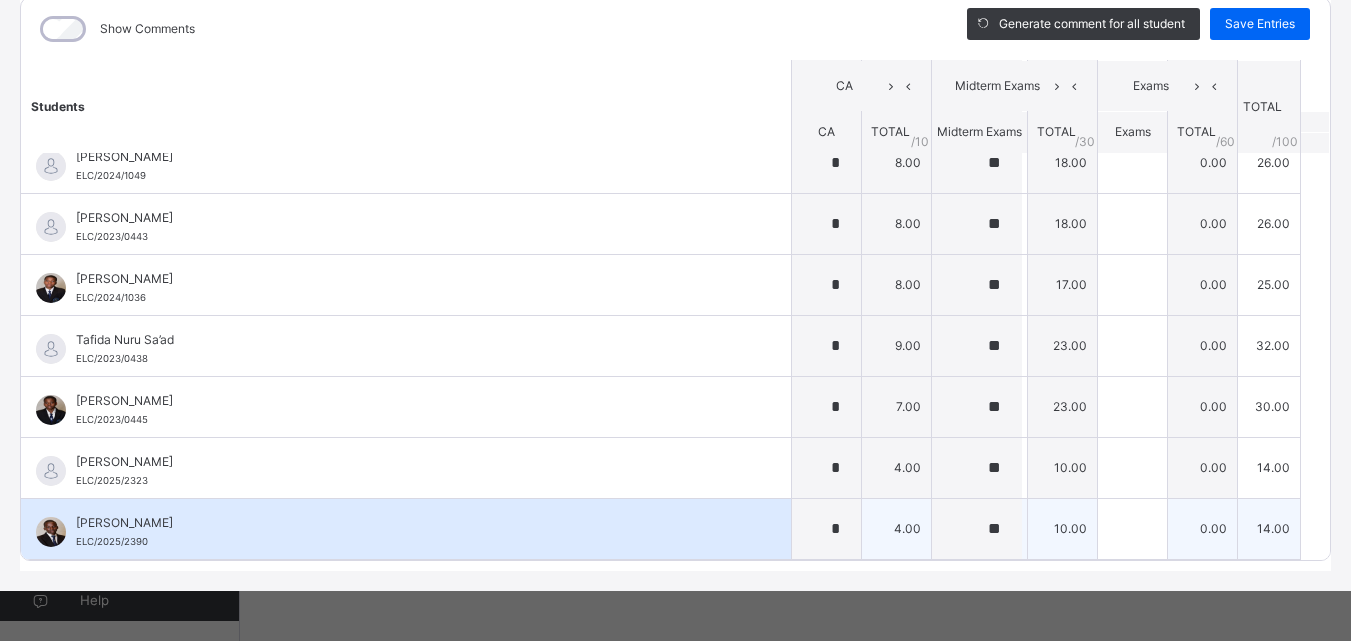 type on "**" 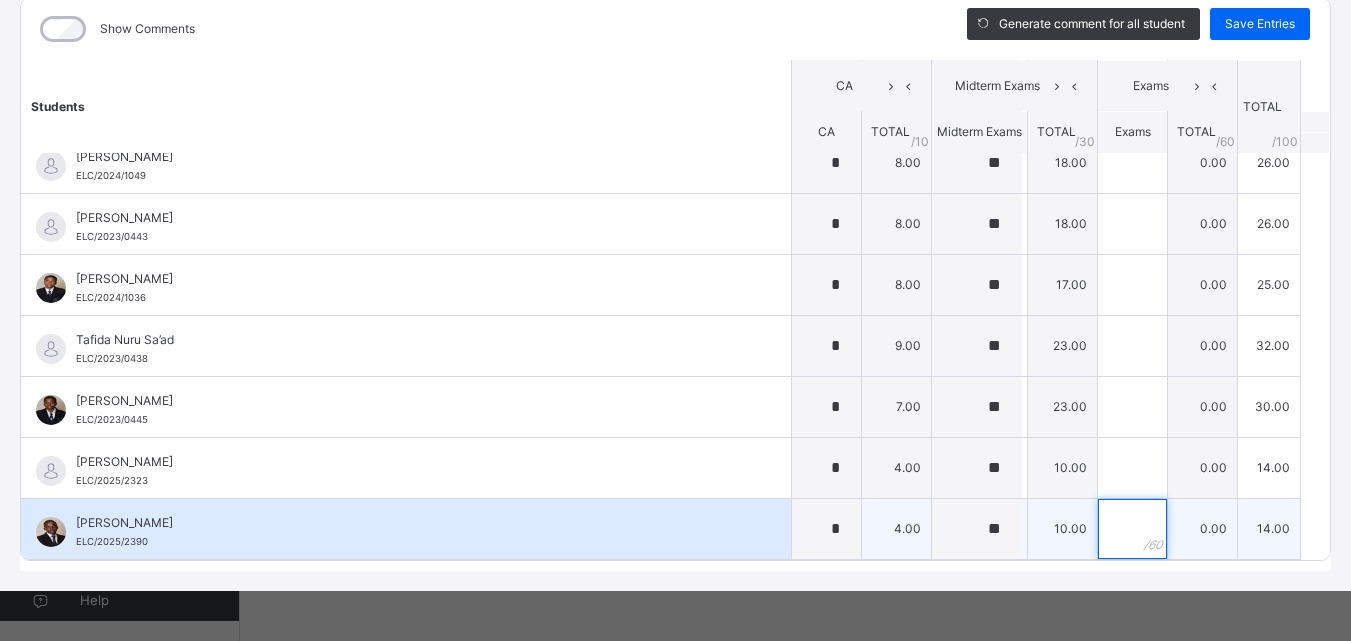 click at bounding box center (1132, 529) 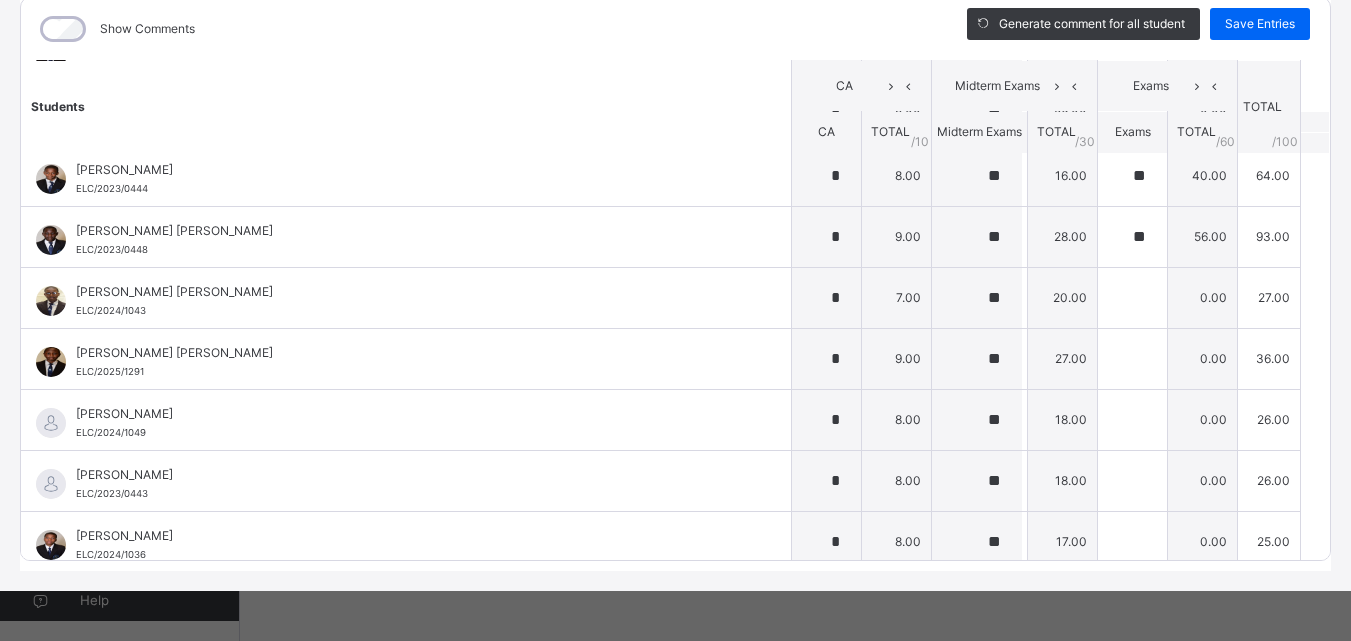 type on "**" 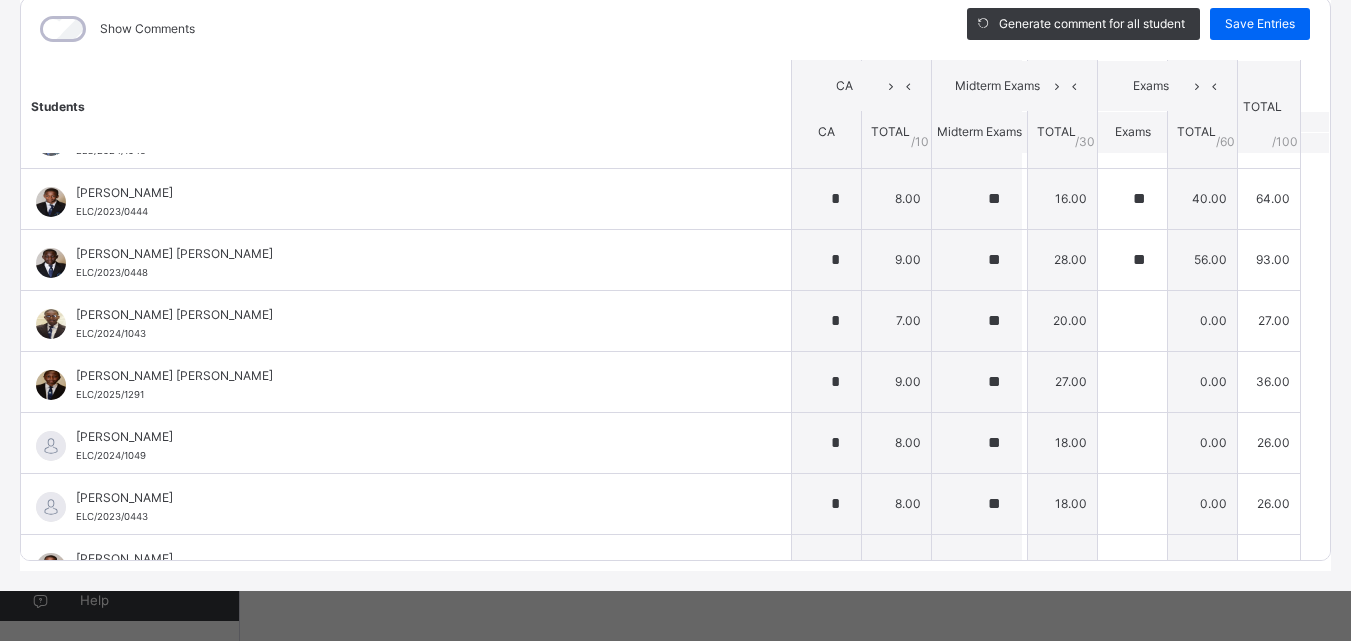 click on "JS2   A :   B/STUDIES Online Actions  Download Empty Score Sheet  Upload/map score sheet Subject  B/STUDIES ESTEEM LEARNING CENTER  Date: [DATE] 2:25:36 pm Score Sheet Score Sheet Show Comments   Generate comment for all student   Save Entries Class Level:  JS2   A Subject:  B/STUDIES Session:  2024/2025 Session Session:  Third Term Students CA Midterm Exams Exams TOTAL /100 Comment CA TOTAL / 10 Midterm Exams TOTAL / 30 Exams TOTAL / 60 [PERSON_NAME] [PERSON_NAME] ELC/2023/0454 [PERSON_NAME] [PERSON_NAME] ELC/2023/0454 * 9.00 ** 19.00 0.00 28.00 Generate comment 0 / 250   ×   Subject Teacher’s Comment Generate and see in full the comment developed by the AI with an option to regenerate the comment [PERSON_NAME] [PERSON_NAME]   ELC/2023/0454   Total 28.00  / 100.00 [PERSON_NAME] Bot   Regenerate     Use this comment   [PERSON_NAME] [PERSON_NAME] ELC/2023/0442 [PERSON_NAME] ELC/2023/0442 * 9.00 ** 19.00 0.00 28.00 Generate comment 0 / 250   ×   Subject Teacher’s Comment [PERSON_NAME] [PERSON_NAME]   ELC/2023/0442" at bounding box center [675, 219] 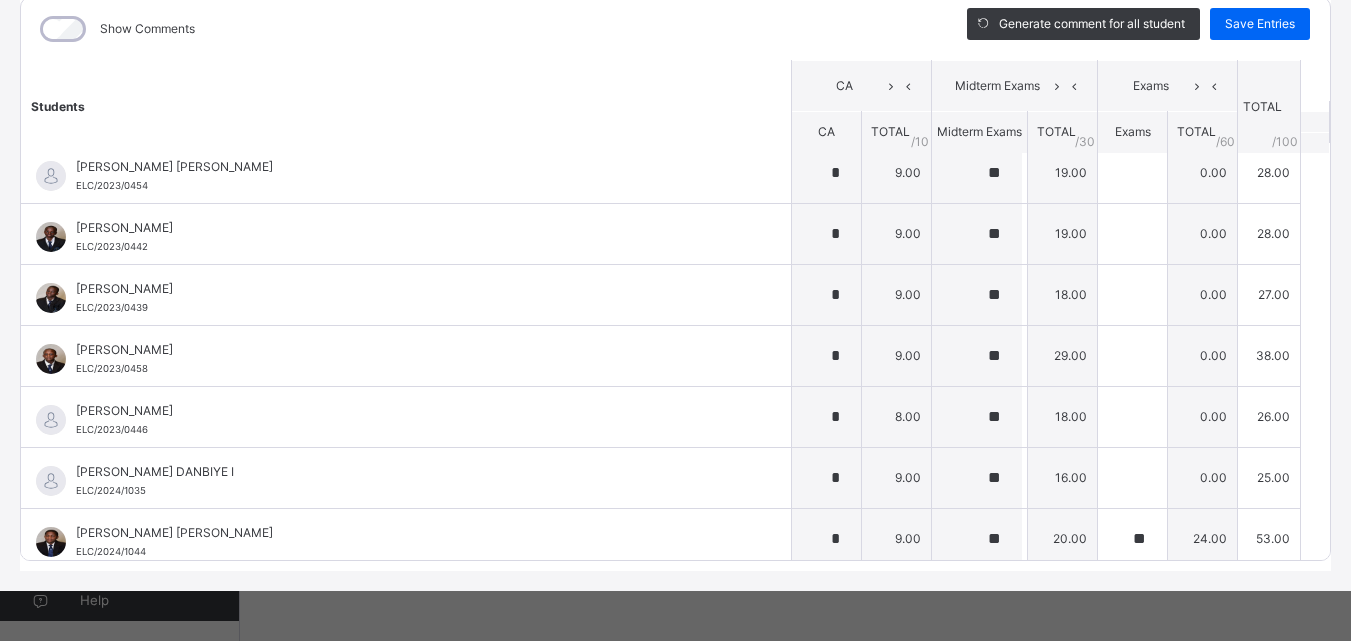scroll, scrollTop: 0, scrollLeft: 0, axis: both 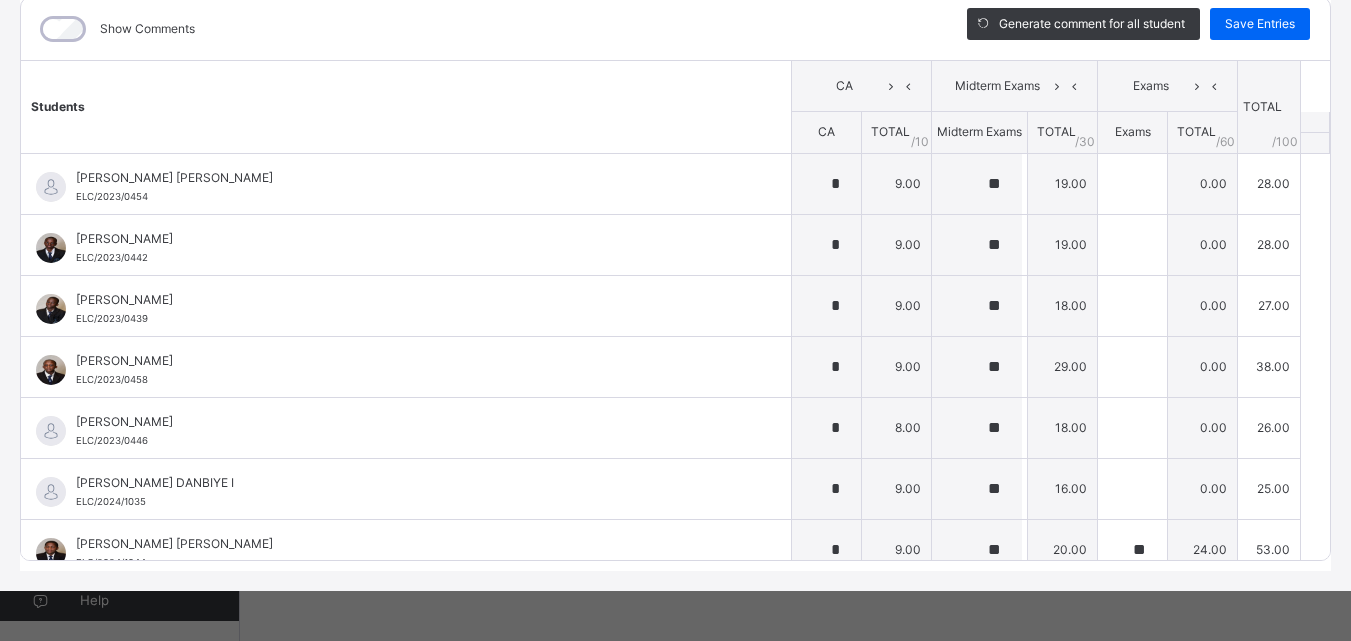click on "Show Comments" at bounding box center [479, 29] 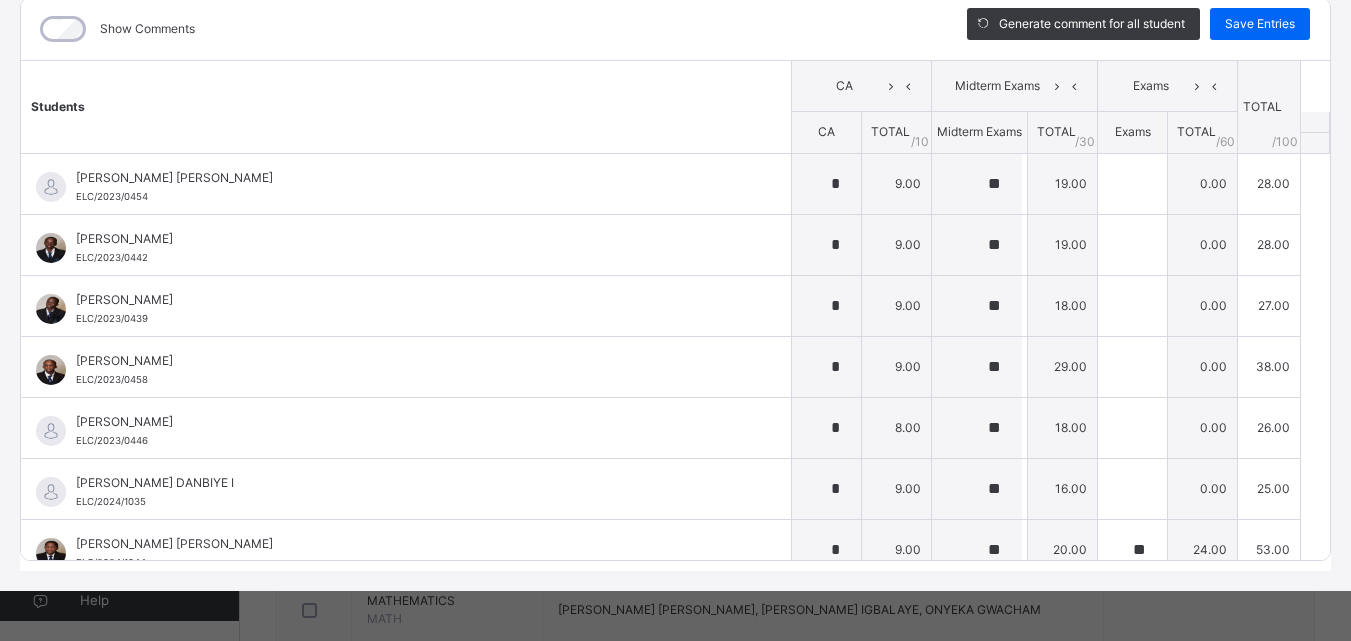 scroll, scrollTop: 450, scrollLeft: 0, axis: vertical 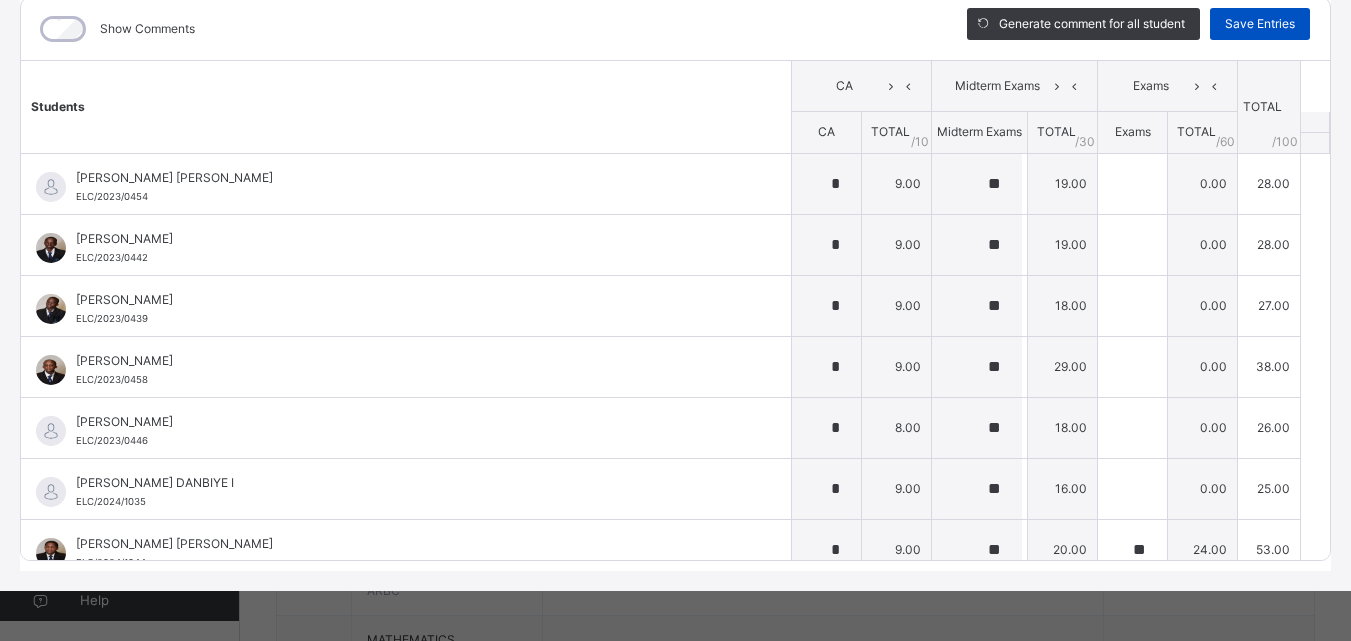 click on "Save Entries" at bounding box center (1260, 24) 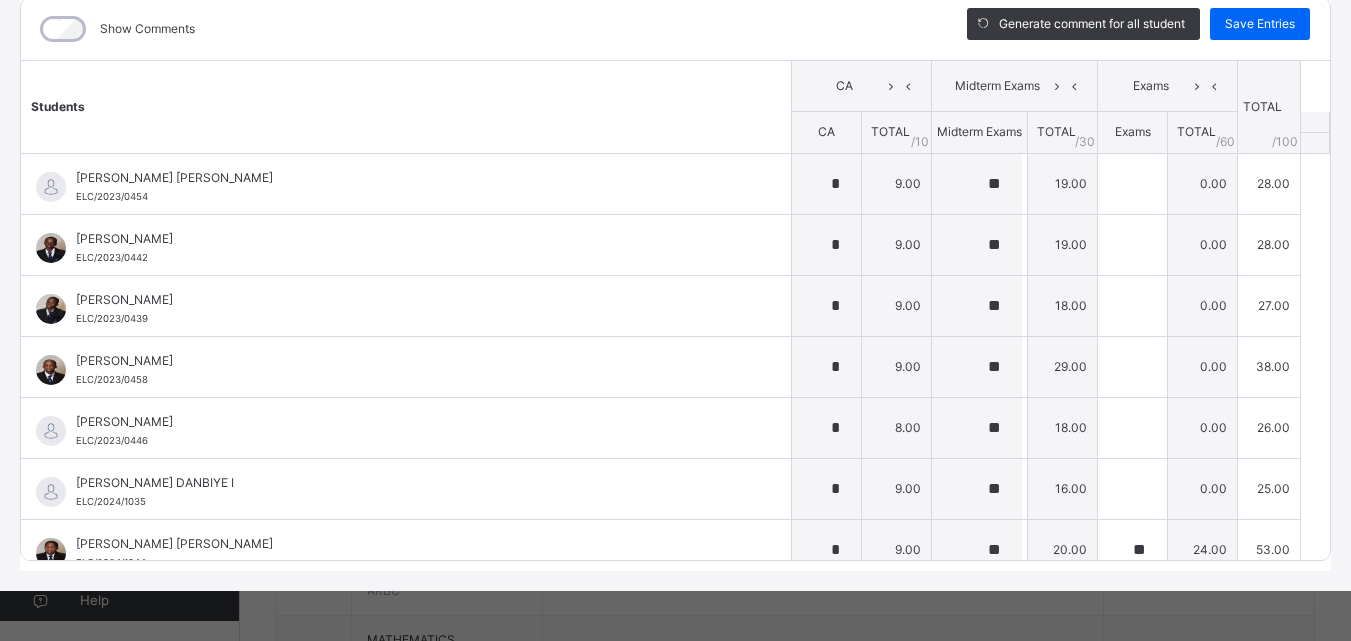 scroll, scrollTop: 40, scrollLeft: 0, axis: vertical 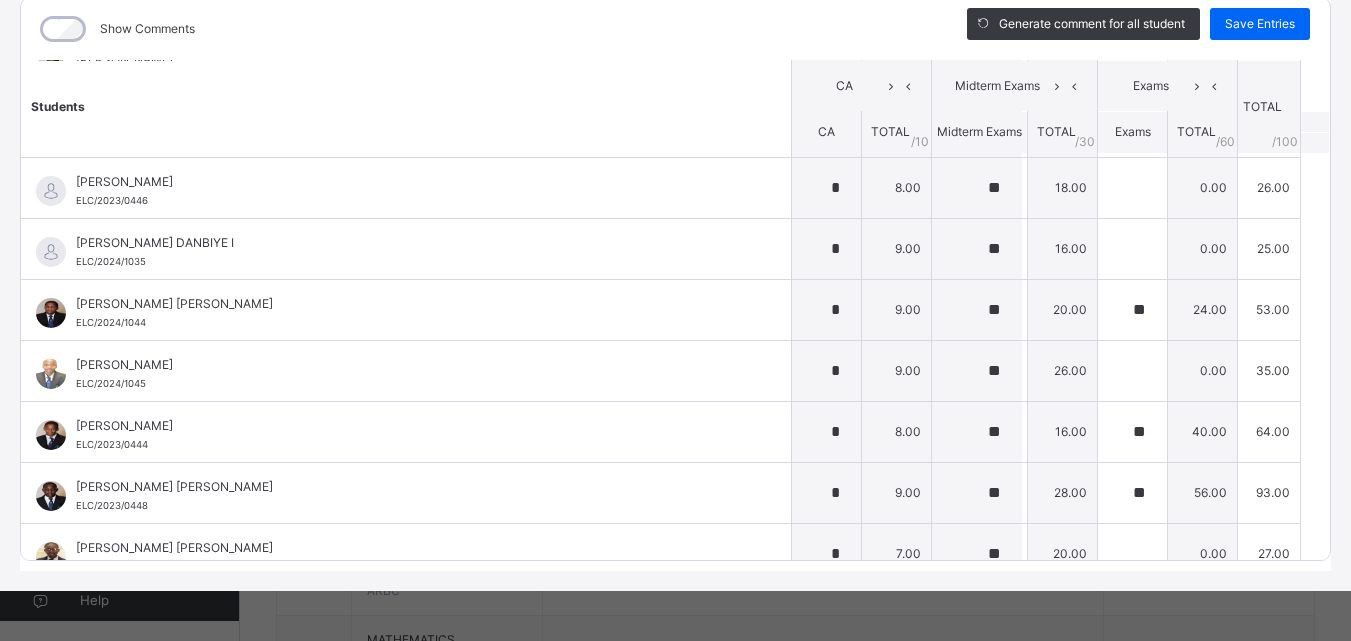click on "Show Comments   Generate comment for all student   Save Entries Class Level:  JS2   A Subject:  B/STUDIES Session:  2024/2025 Session Session:  Third Term Students CA Midterm Exams Exams TOTAL /100 Comment CA TOTAL / 10 Midterm Exams TOTAL / 30 Exams TOTAL / 60 [PERSON_NAME] [PERSON_NAME] ELC/2023/0454 [PERSON_NAME] [PERSON_NAME] ELC/2023/0454 * 9.00 ** 19.00 0.00 28.00 Generate comment 0 / 250   ×   Subject Teacher’s Comment Generate and see in full the comment developed by the AI with an option to regenerate the comment [PERSON_NAME] [PERSON_NAME]   ELC/2023/0454   Total 28.00  / 100.00 [PERSON_NAME] Bot   Regenerate     Use this comment   [PERSON_NAME] ELC/2023/0442 Abdulazeez [PERSON_NAME] ELC/2023/0442 * 9.00 ** 19.00 0.00 28.00 Generate comment 0 / 250   ×   Subject Teacher’s Comment Generate and see in full the comment developed by the AI with an option to regenerate the comment [PERSON_NAME] [PERSON_NAME]   ELC/2023/0442   Total 28.00  / 100.00 [PERSON_NAME] Bot   Regenerate     Use this comment   ELC/2023/0439 * 9.00 0" at bounding box center (675, 279) 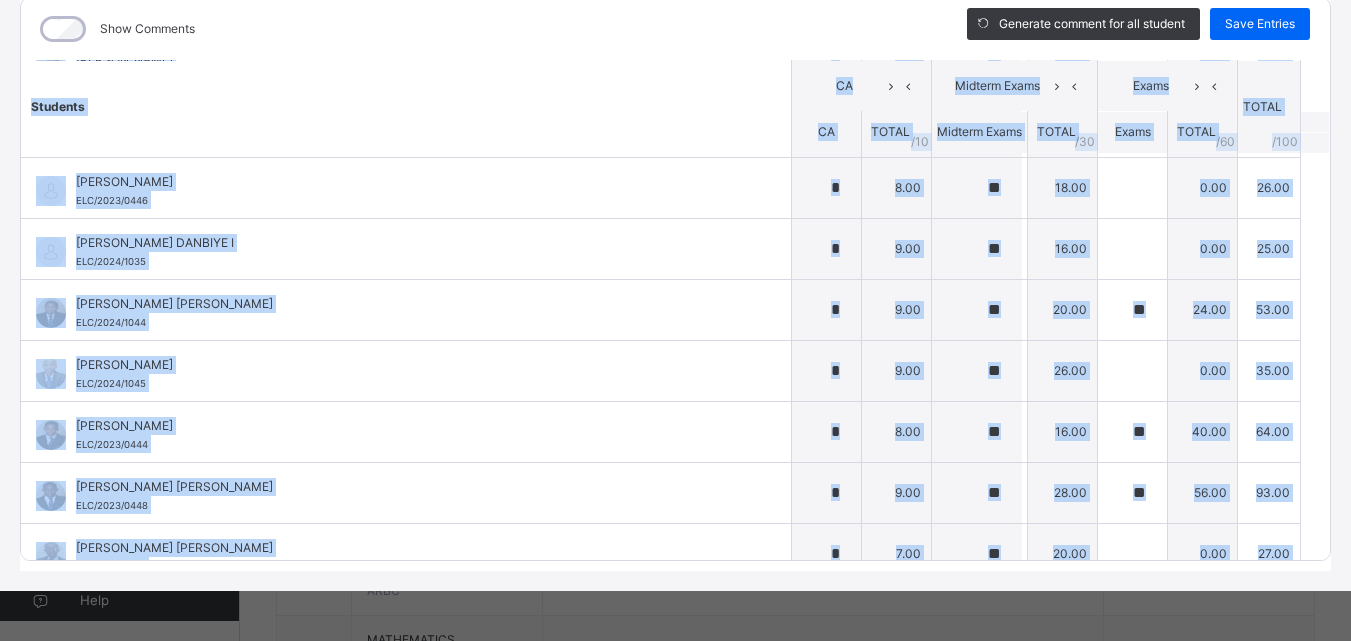 click on "Show Comments   Generate comment for all student   Save Entries Class Level:  JS2   A Subject:  B/STUDIES Session:  2024/2025 Session Session:  Third Term Students CA Midterm Exams Exams TOTAL /100 Comment CA TOTAL / 10 Midterm Exams TOTAL / 30 Exams TOTAL / 60 [PERSON_NAME] [PERSON_NAME] ELC/2023/0454 [PERSON_NAME] [PERSON_NAME] ELC/2023/0454 * 9.00 ** 19.00 0.00 28.00 Generate comment 0 / 250   ×   Subject Teacher’s Comment Generate and see in full the comment developed by the AI with an option to regenerate the comment [PERSON_NAME] [PERSON_NAME]   ELC/2023/0454   Total 28.00  / 100.00 [PERSON_NAME] Bot   Regenerate     Use this comment   [PERSON_NAME] ELC/2023/0442 Abdulazeez [PERSON_NAME] ELC/2023/0442 * 9.00 ** 19.00 0.00 28.00 Generate comment 0 / 250   ×   Subject Teacher’s Comment Generate and see in full the comment developed by the AI with an option to regenerate the comment [PERSON_NAME] [PERSON_NAME]   ELC/2023/0442   Total 28.00  / 100.00 [PERSON_NAME] Bot   Regenerate     Use this comment   ELC/2023/0439 * 9.00 0" at bounding box center [675, 279] 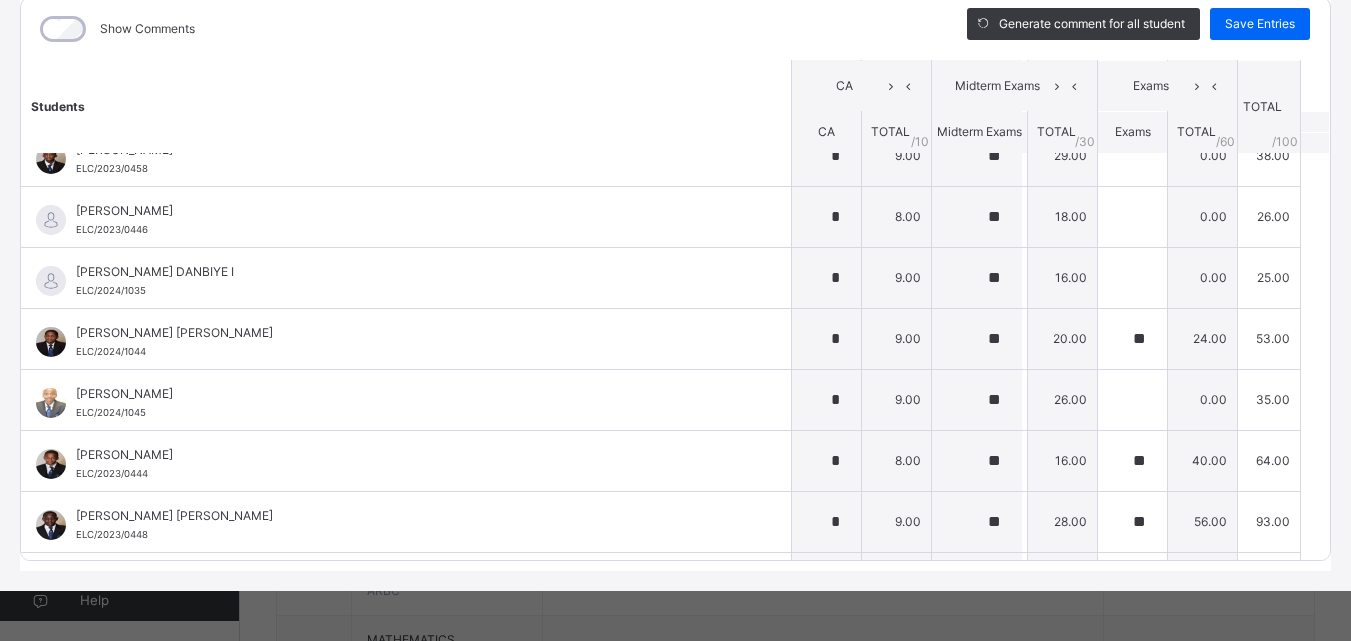 scroll, scrollTop: 200, scrollLeft: 0, axis: vertical 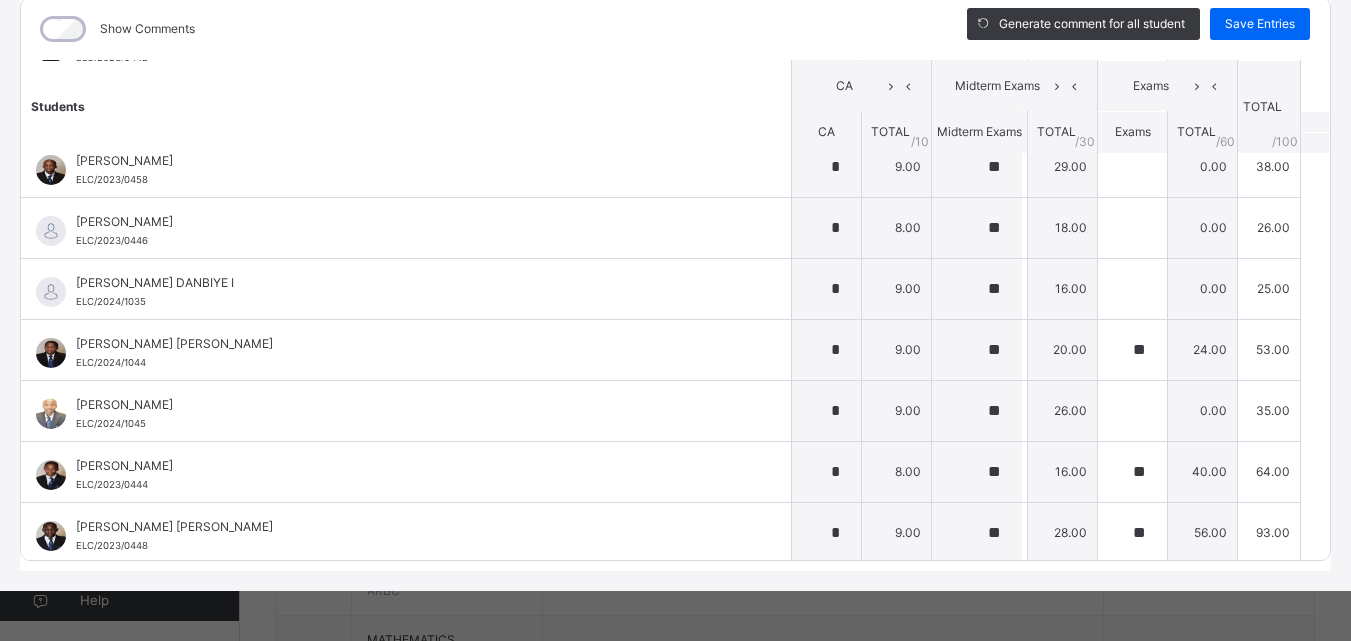 click on "Show Comments" at bounding box center [479, 29] 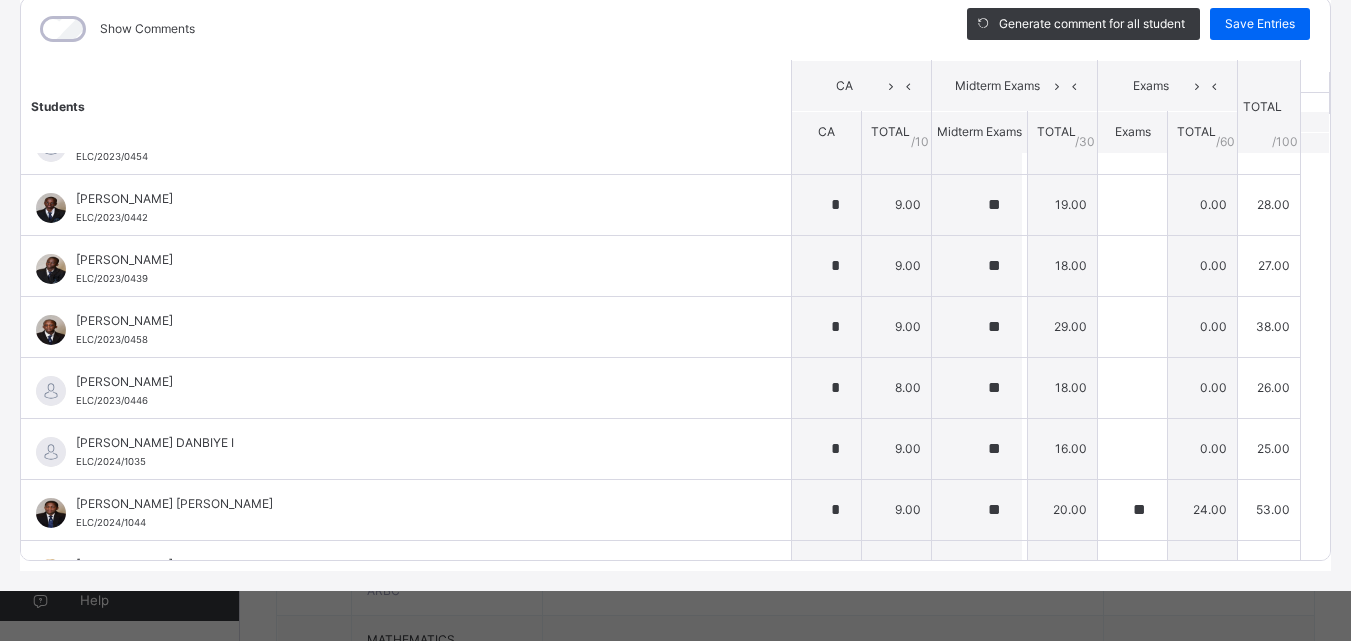 scroll, scrollTop: 0, scrollLeft: 0, axis: both 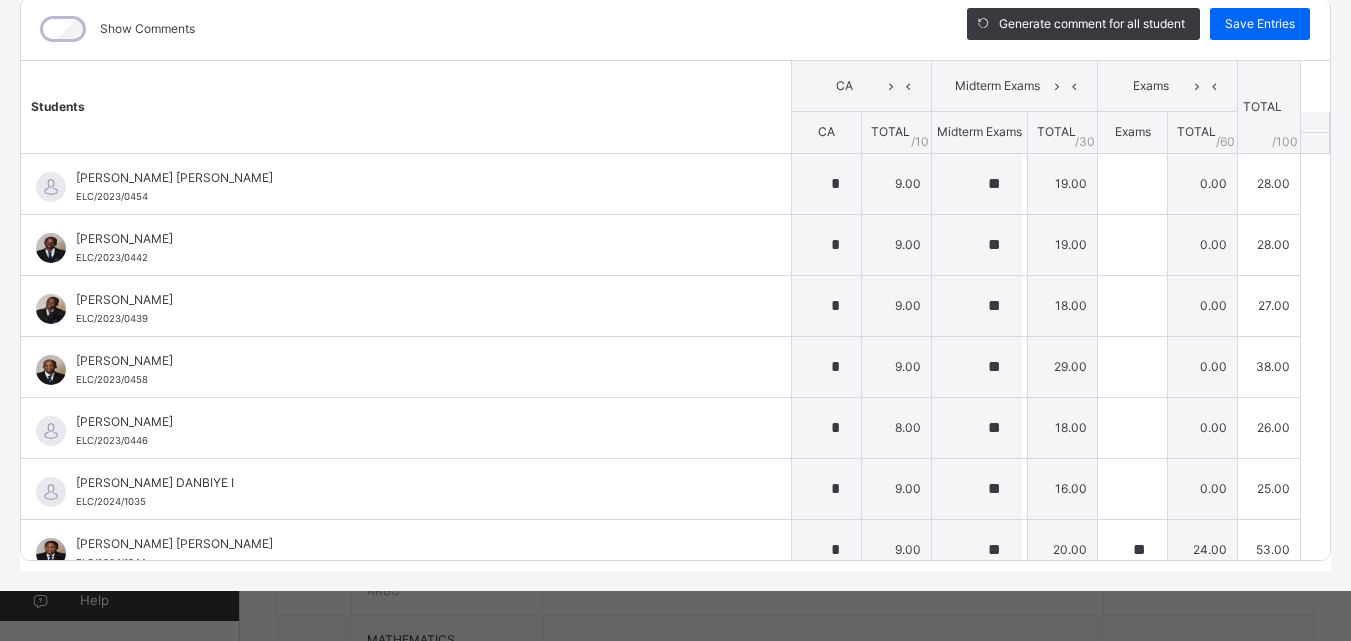 drag, startPoint x: 1321, startPoint y: 577, endPoint x: 1316, endPoint y: 550, distance: 27.45906 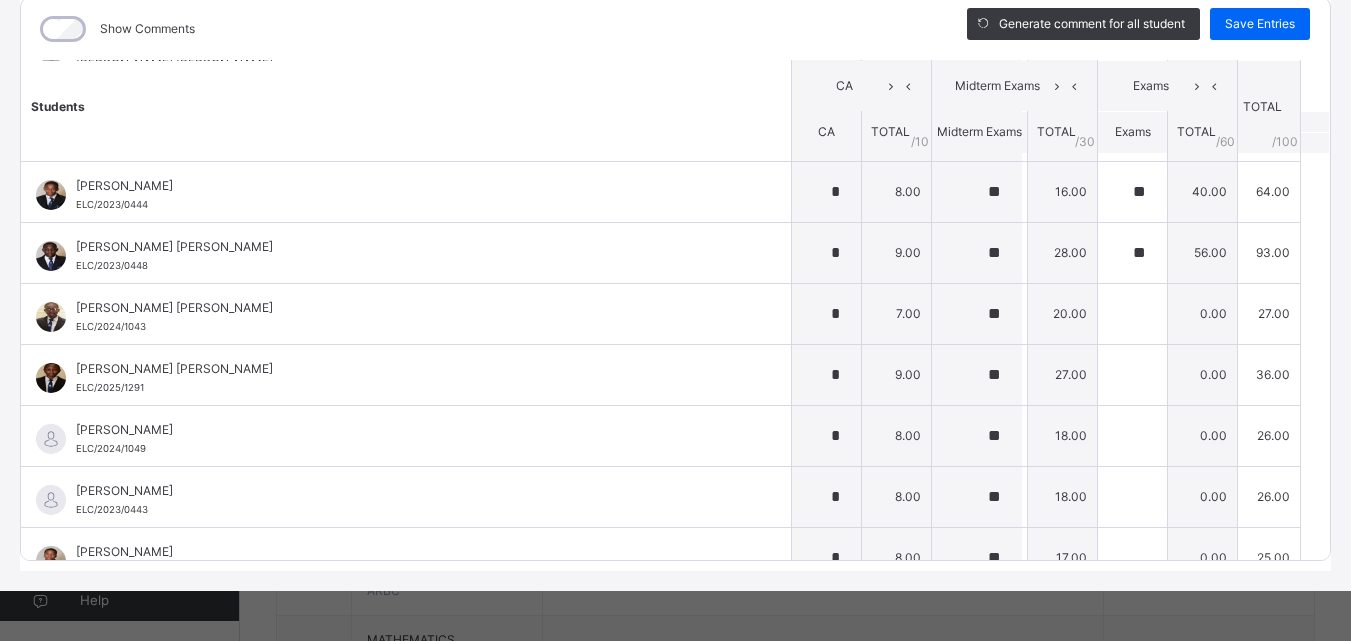 scroll, scrollTop: 520, scrollLeft: 0, axis: vertical 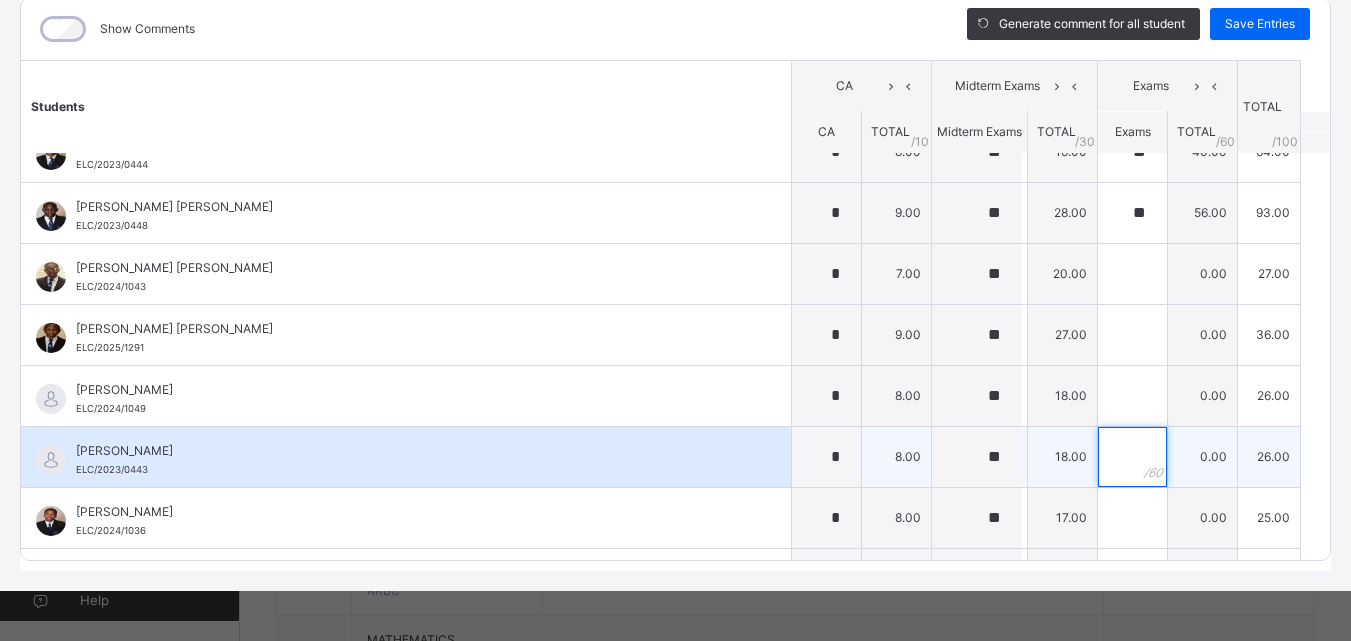 click at bounding box center [1132, 457] 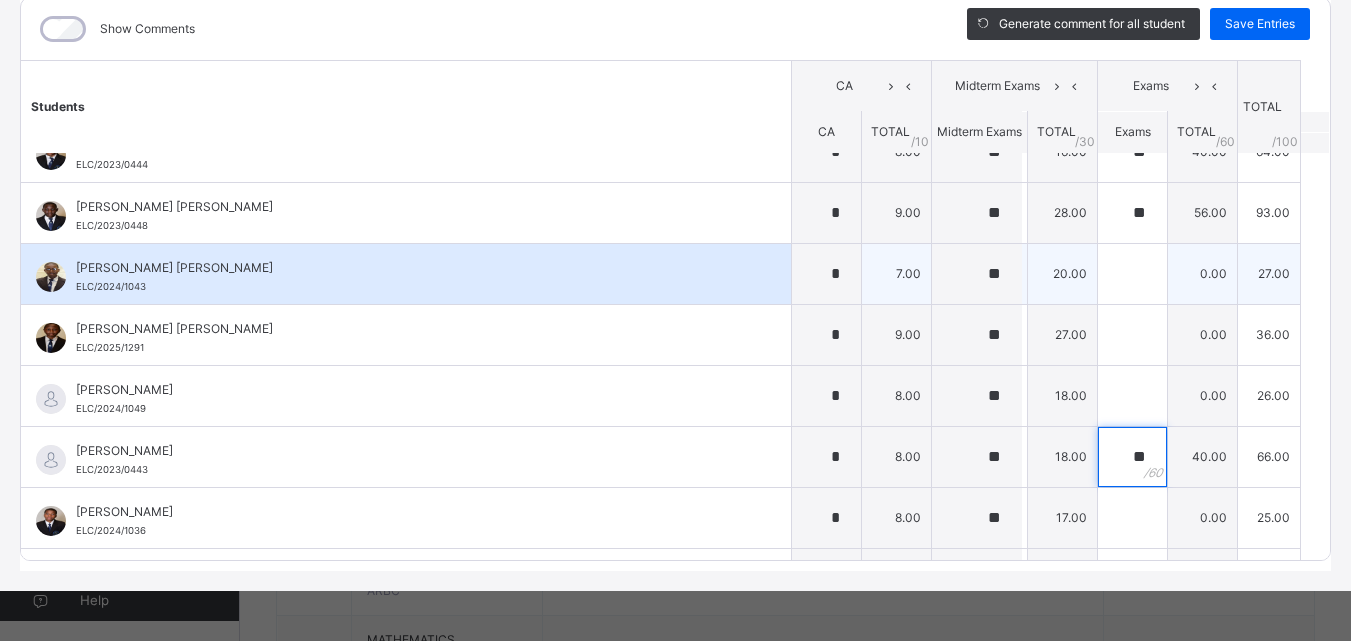 type on "**" 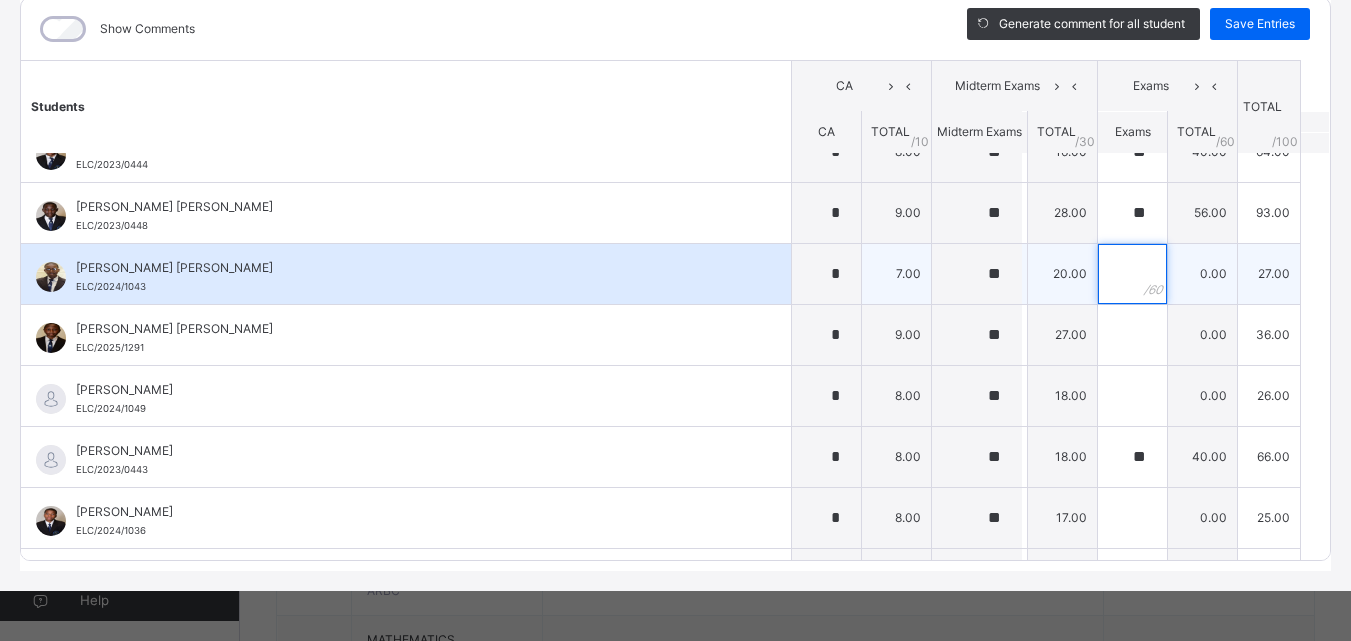 click at bounding box center [1132, 274] 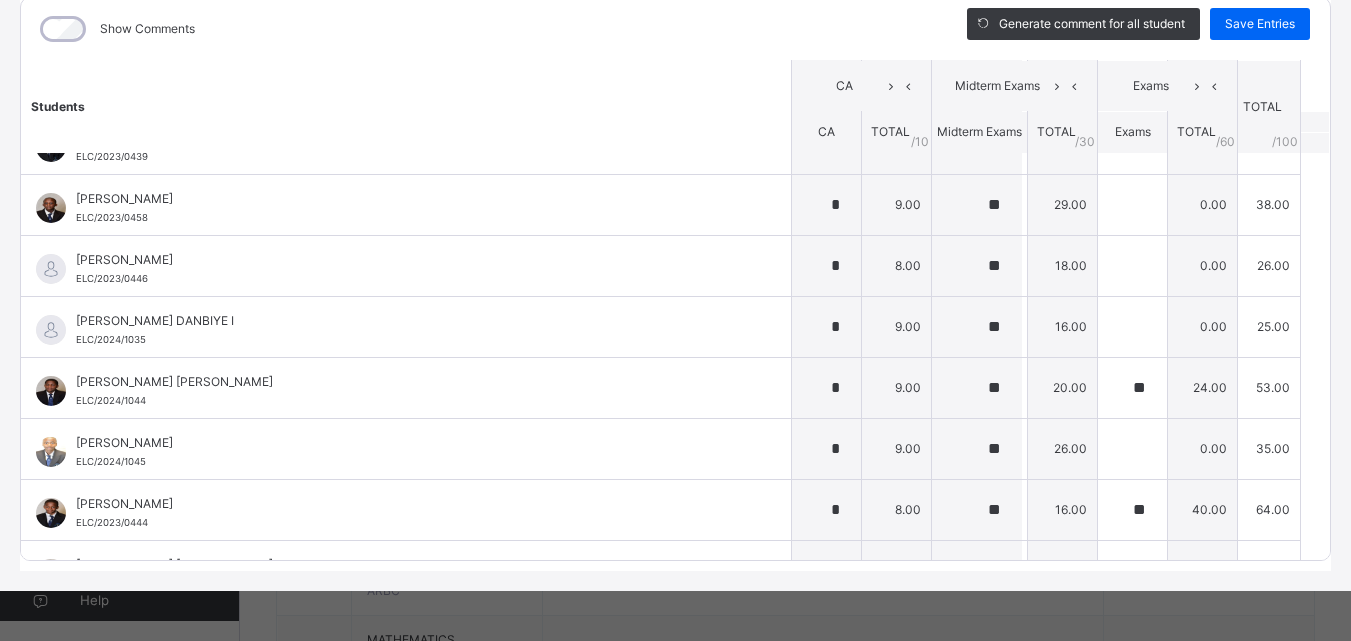 scroll, scrollTop: 160, scrollLeft: 0, axis: vertical 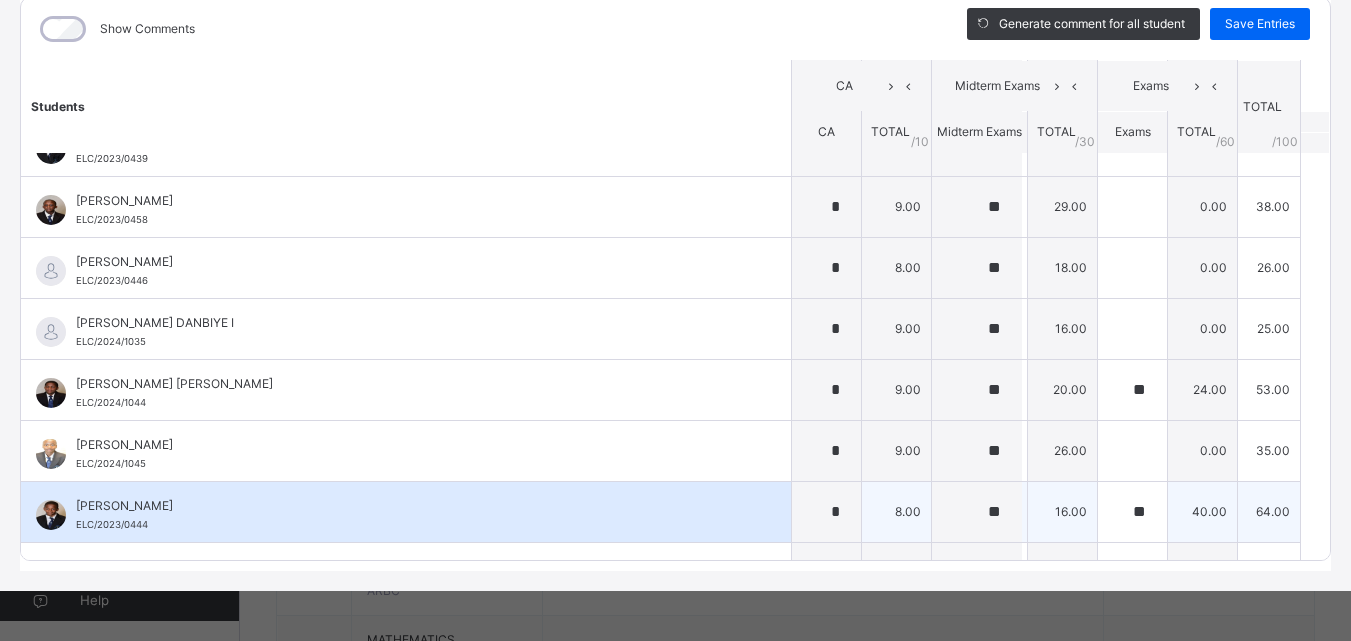type on "**" 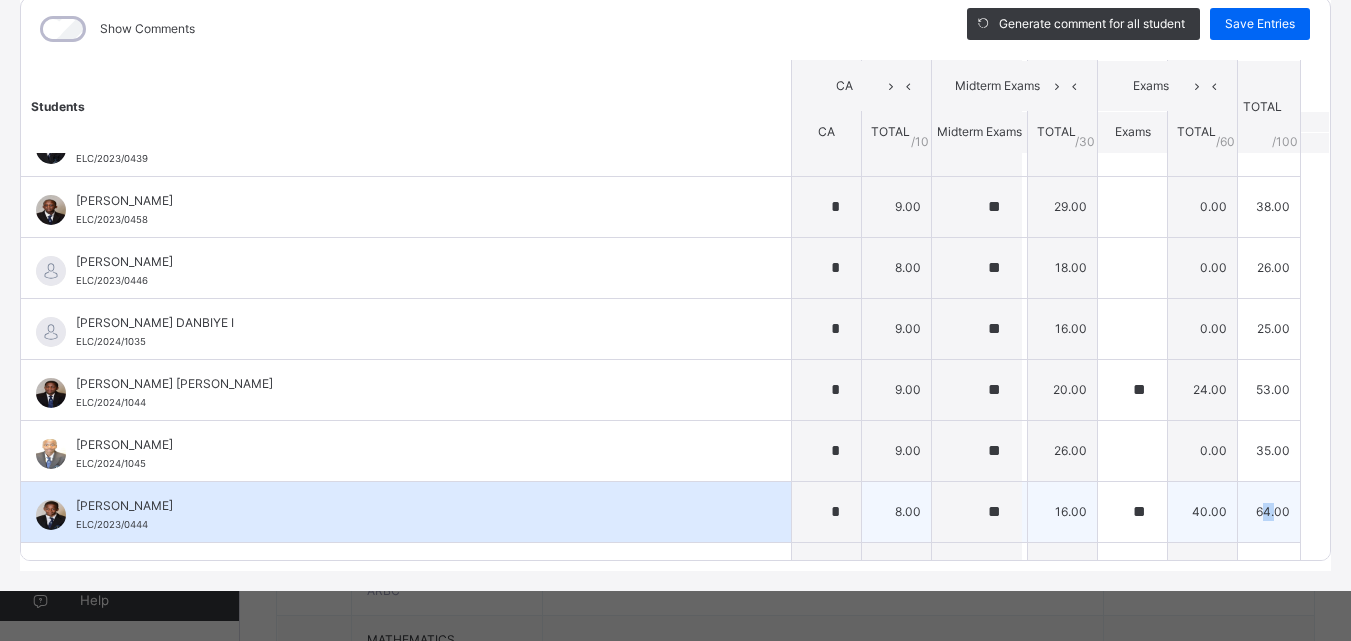 scroll, scrollTop: 163, scrollLeft: 0, axis: vertical 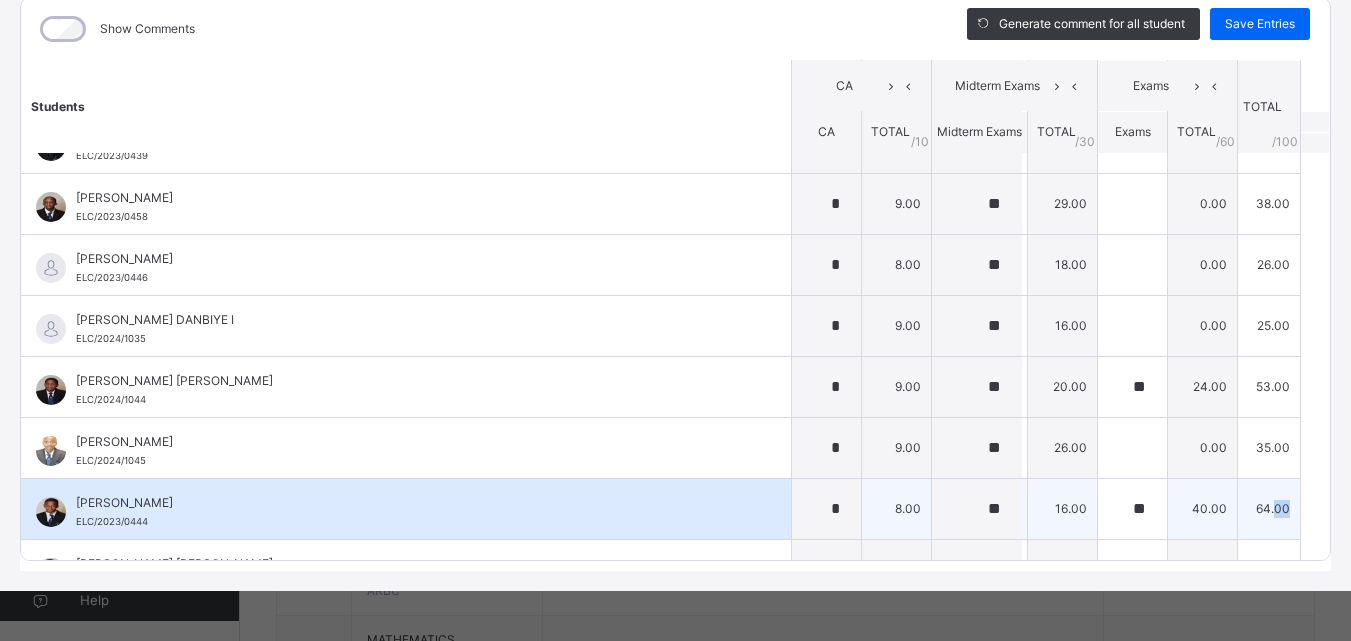 drag, startPoint x: 1252, startPoint y: 523, endPoint x: 1267, endPoint y: 536, distance: 19.849434 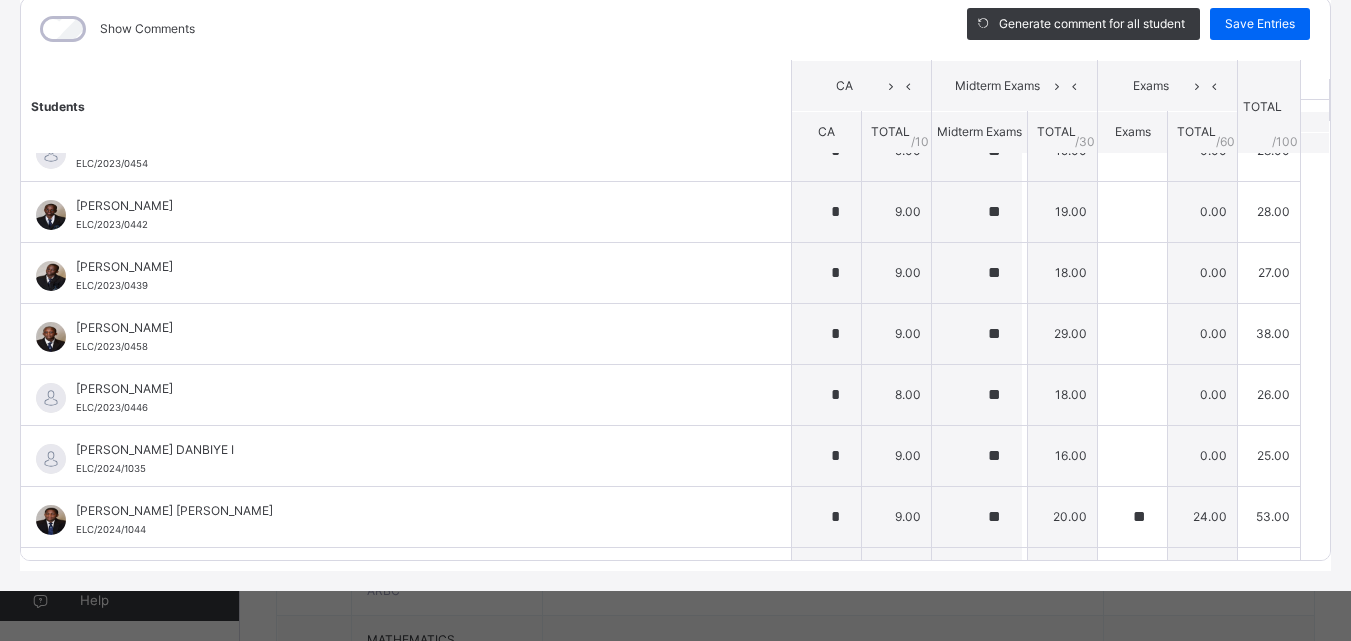 scroll, scrollTop: 0, scrollLeft: 0, axis: both 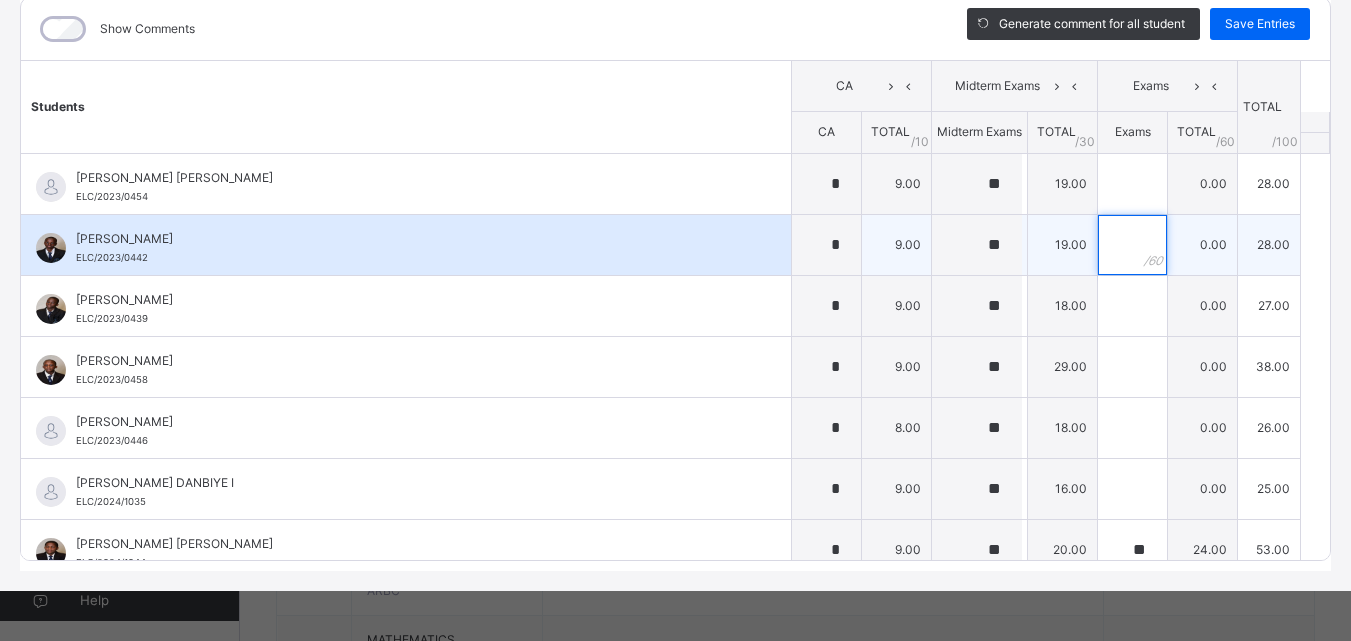 click at bounding box center [1132, 245] 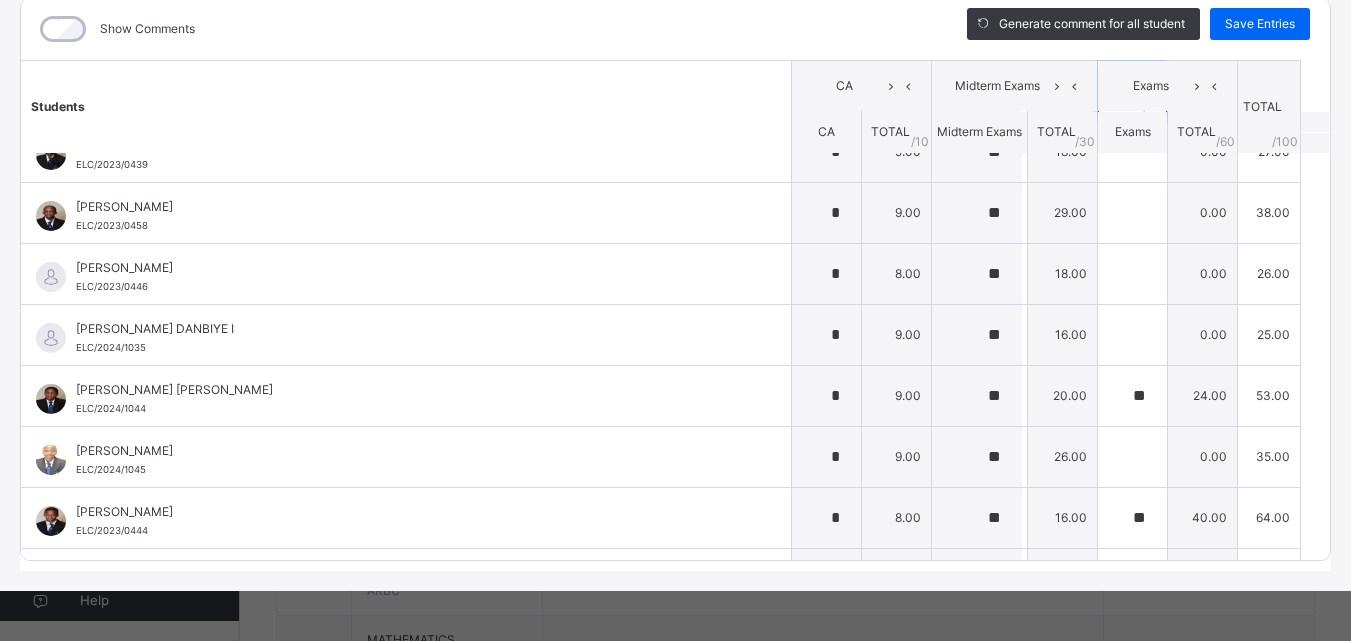scroll, scrollTop: 160, scrollLeft: 0, axis: vertical 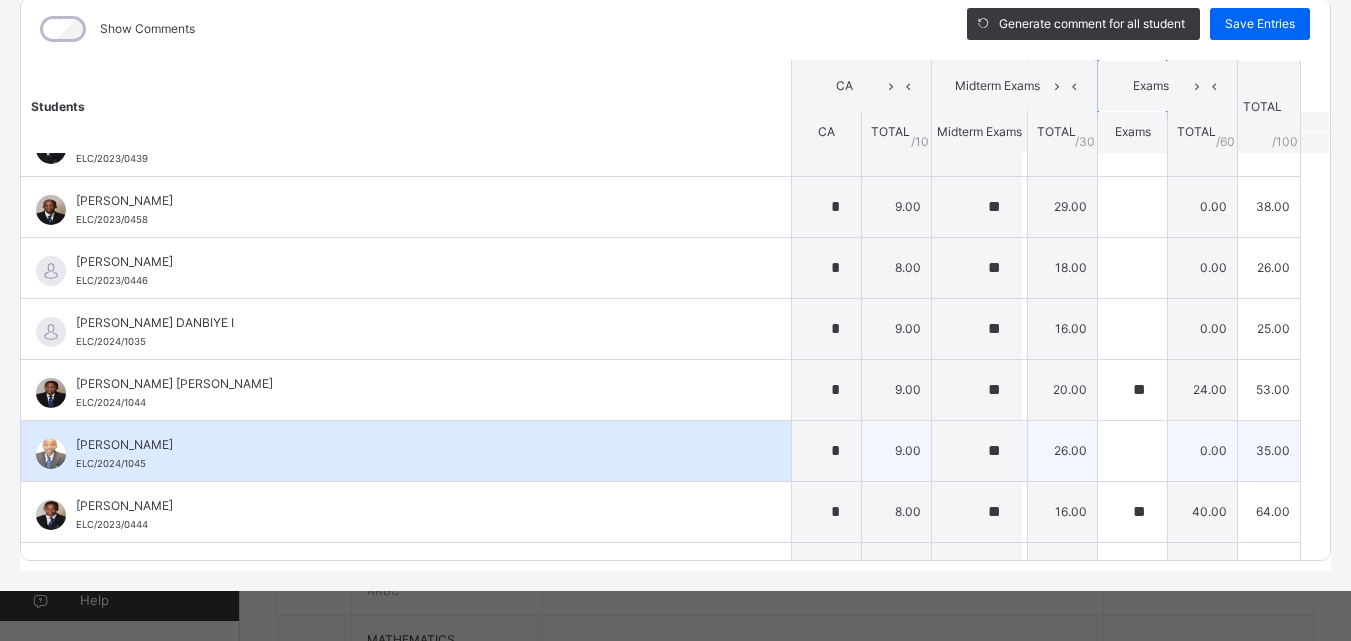 type on "**" 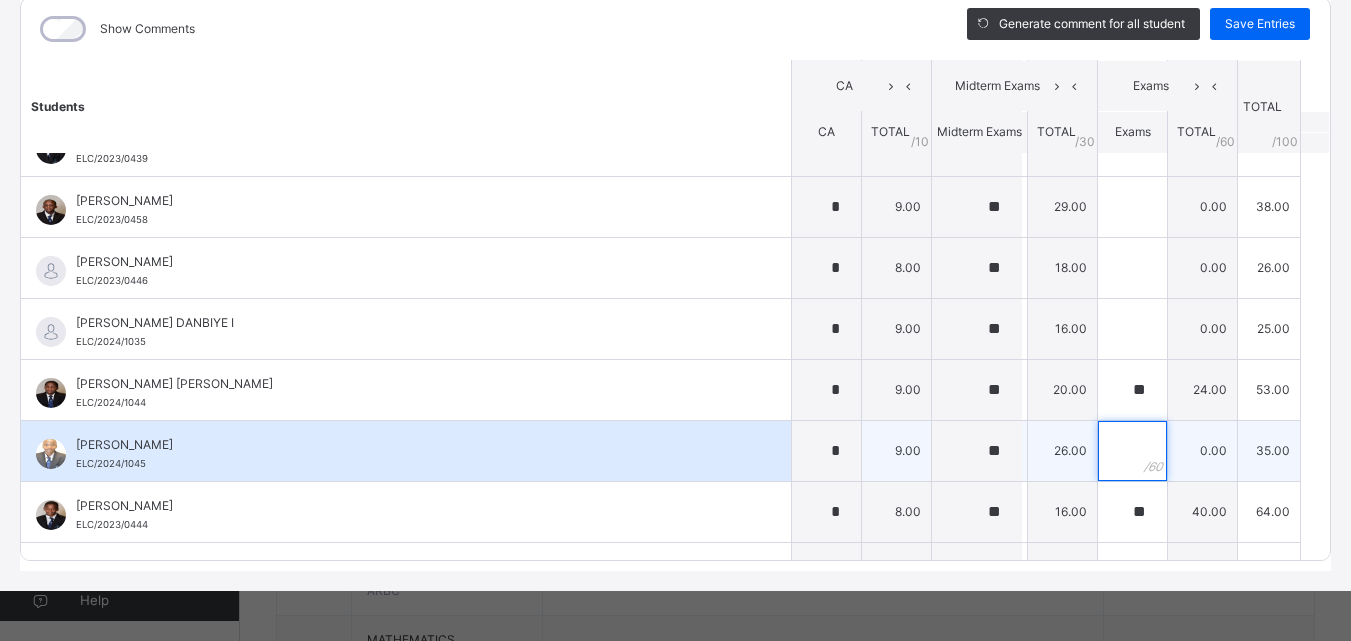 click at bounding box center [1132, 451] 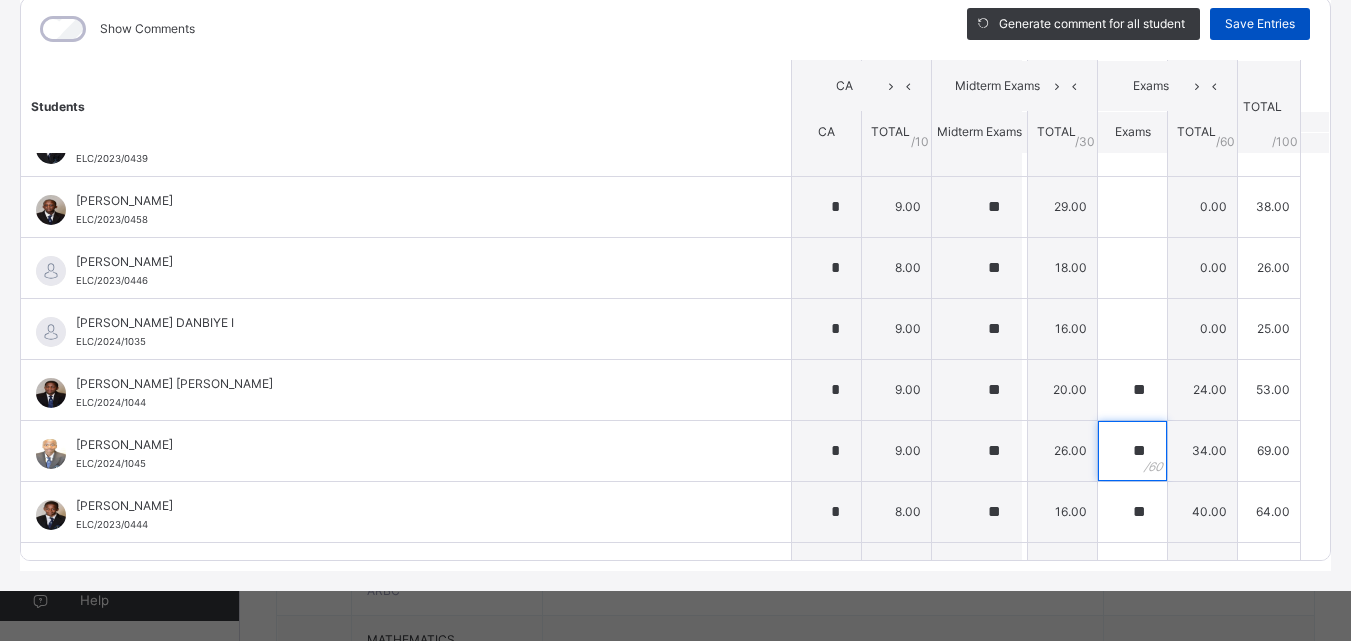 type on "**" 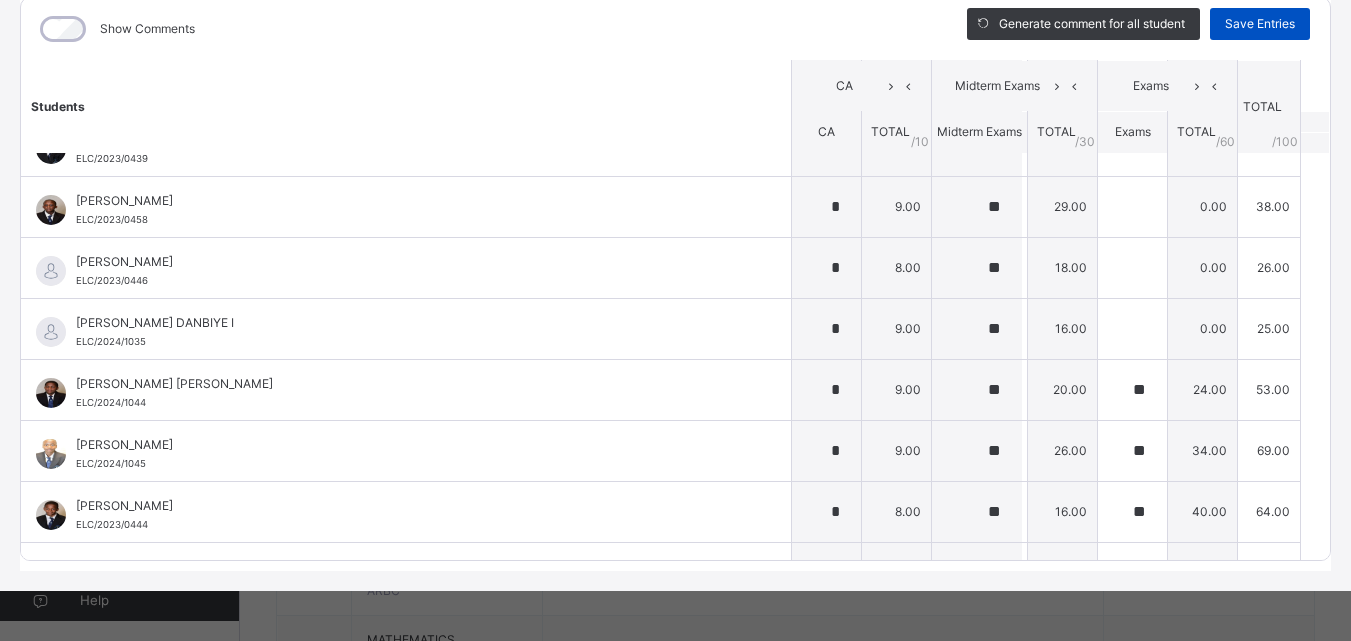 click on "Save Entries" at bounding box center [1260, 24] 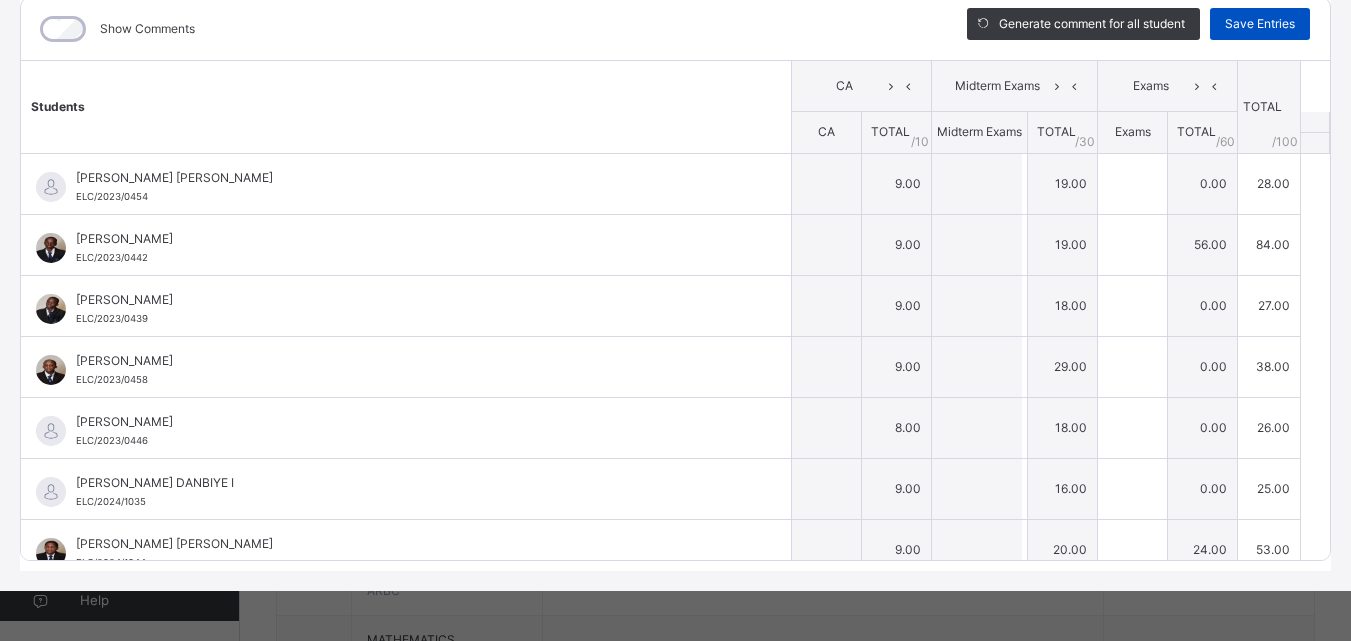 type on "*" 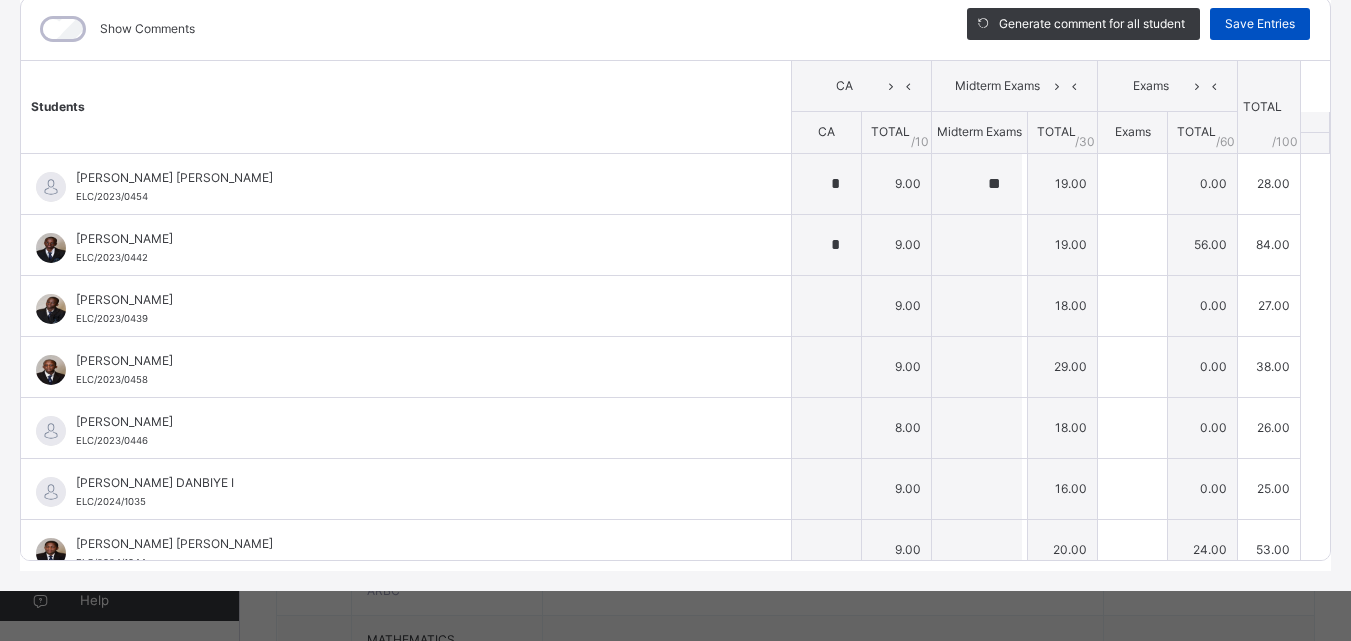 type on "**" 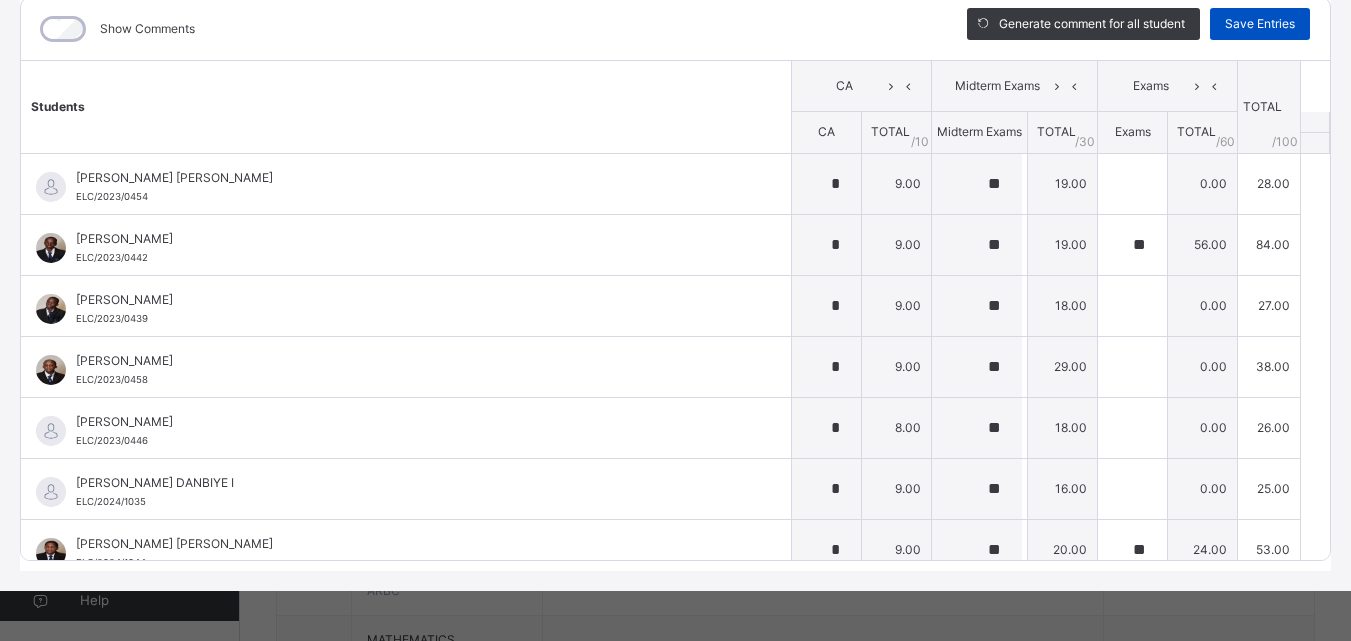 type on "*" 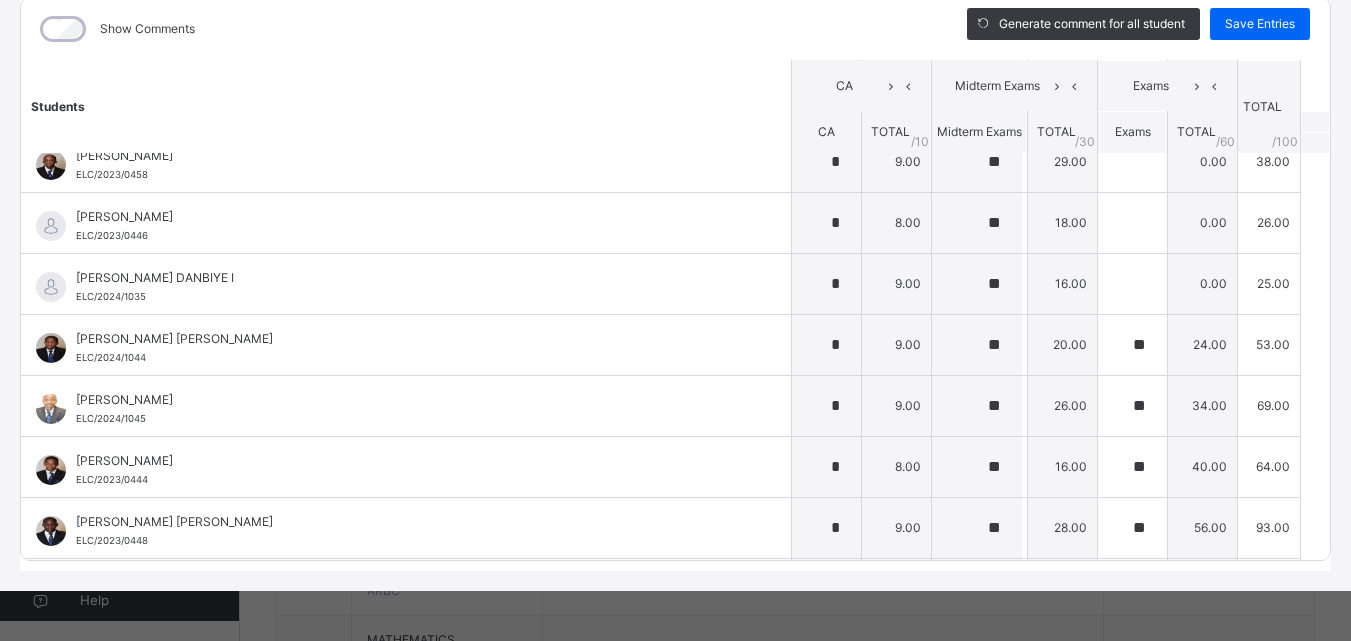 scroll, scrollTop: 240, scrollLeft: 0, axis: vertical 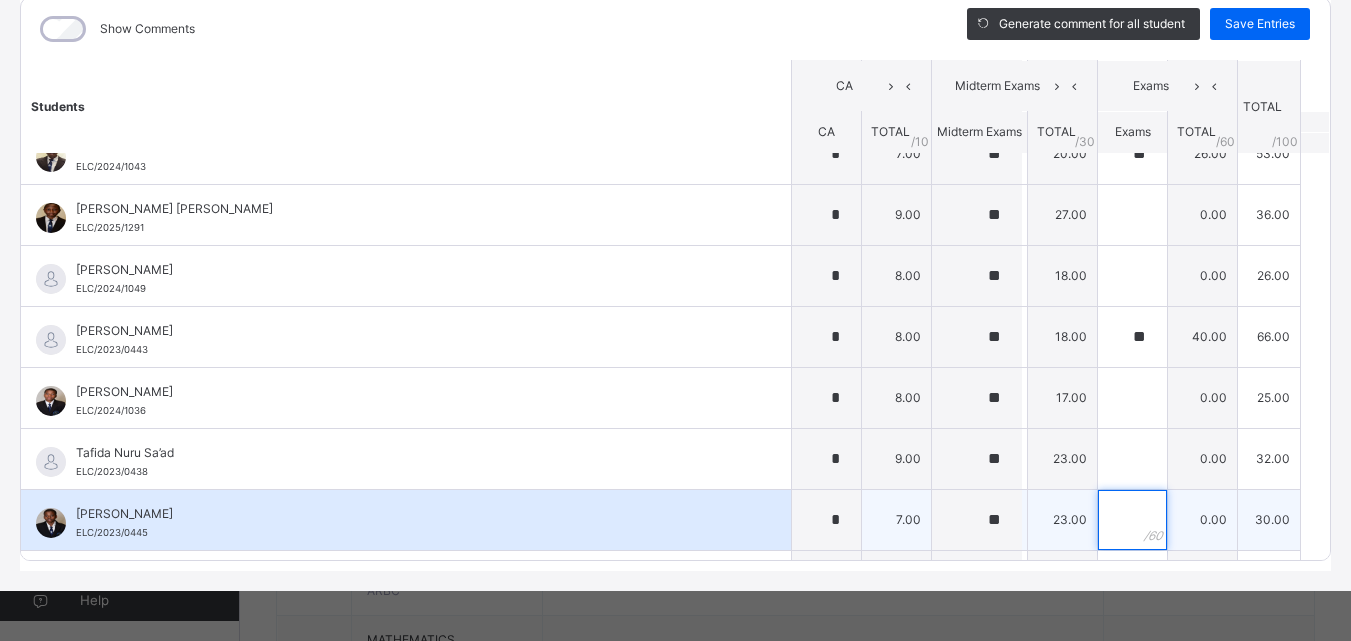 click at bounding box center [1132, 520] 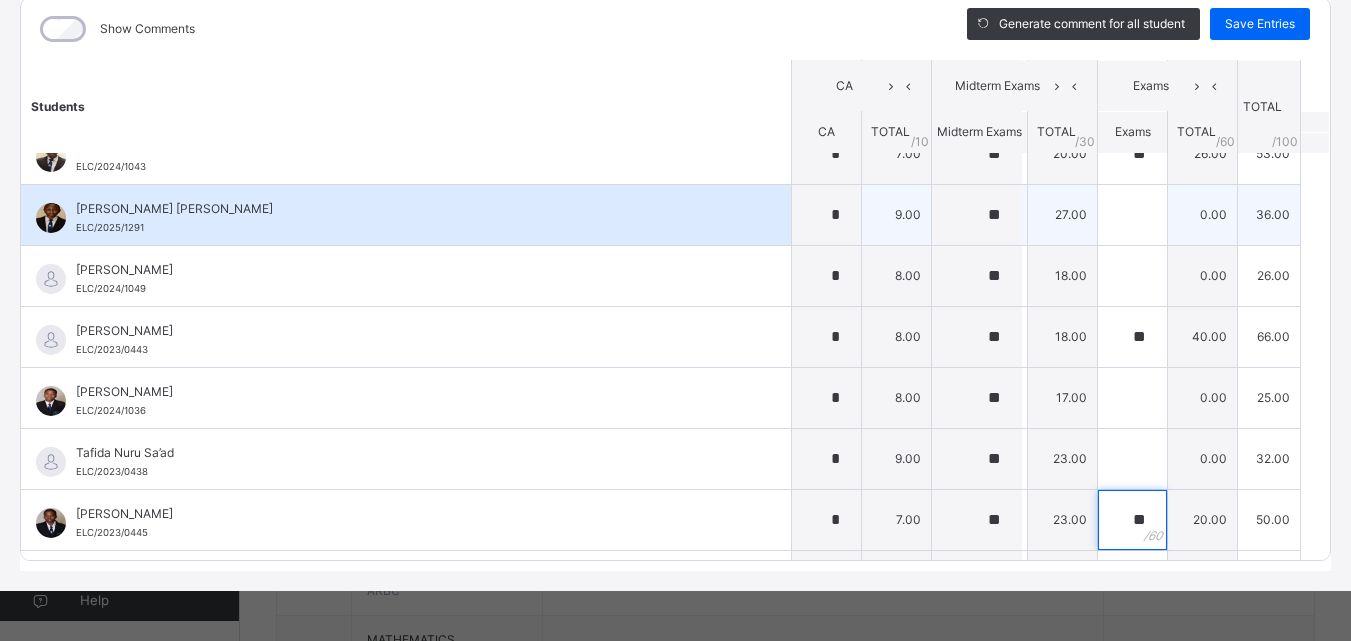 type on "**" 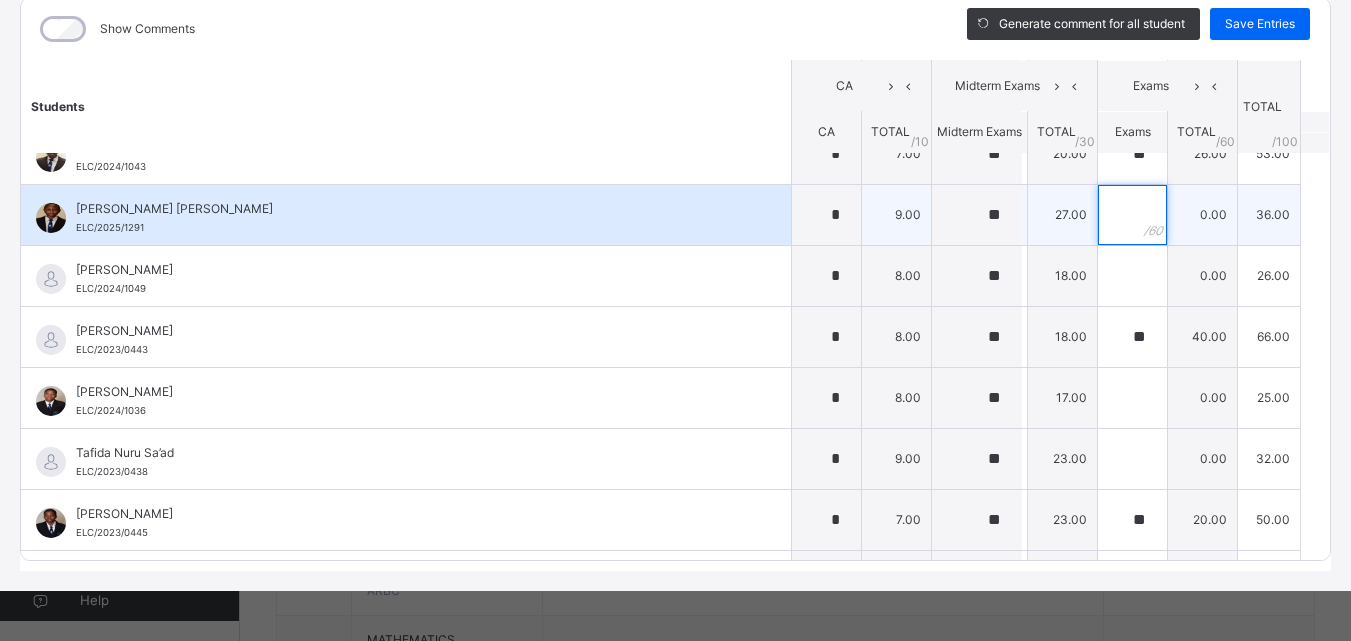 click at bounding box center [1132, 215] 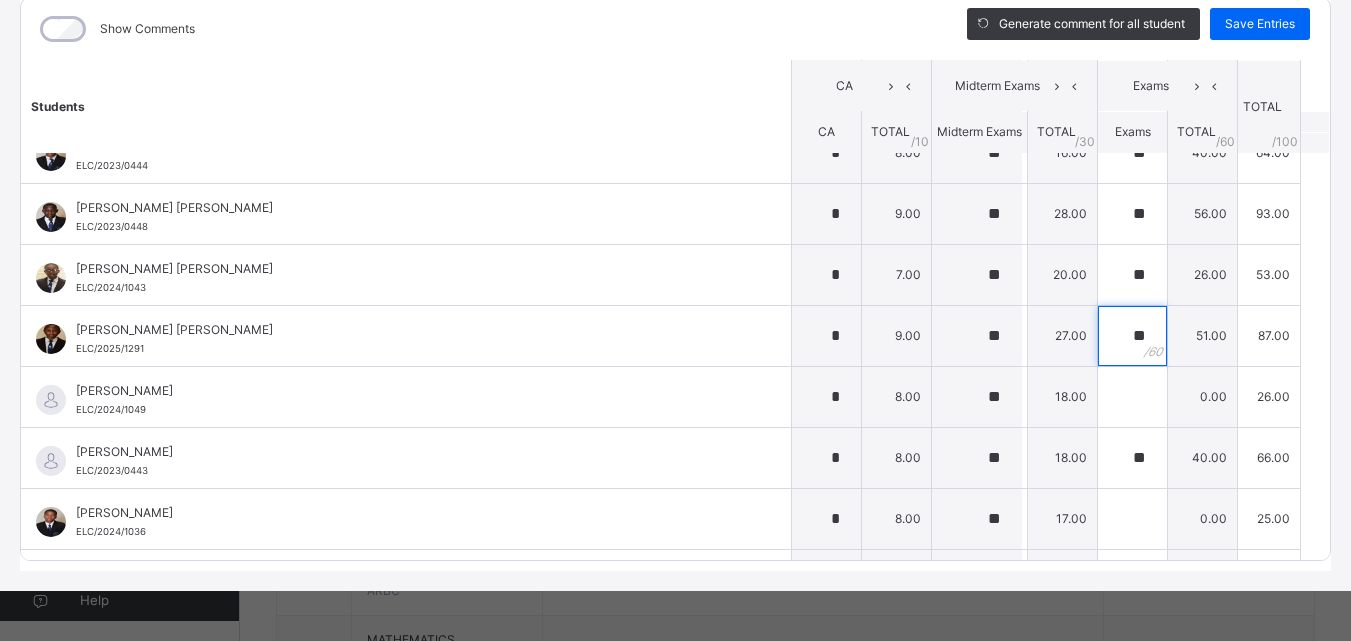 scroll, scrollTop: 480, scrollLeft: 0, axis: vertical 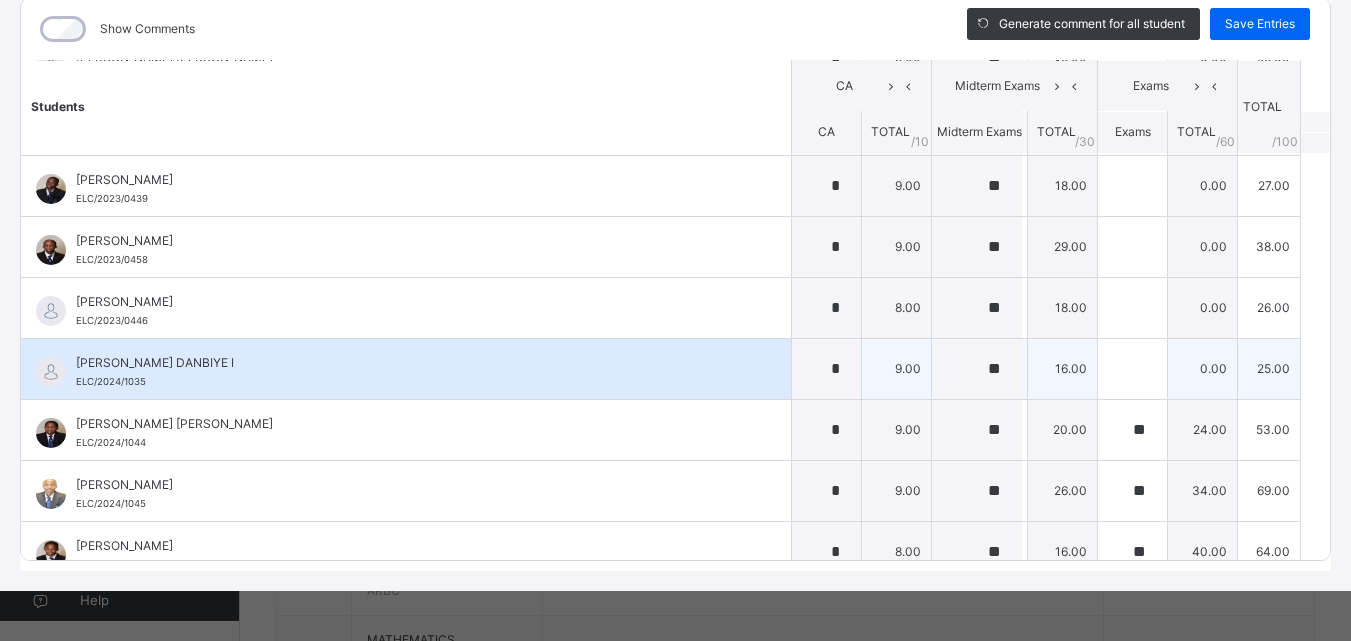 type on "**" 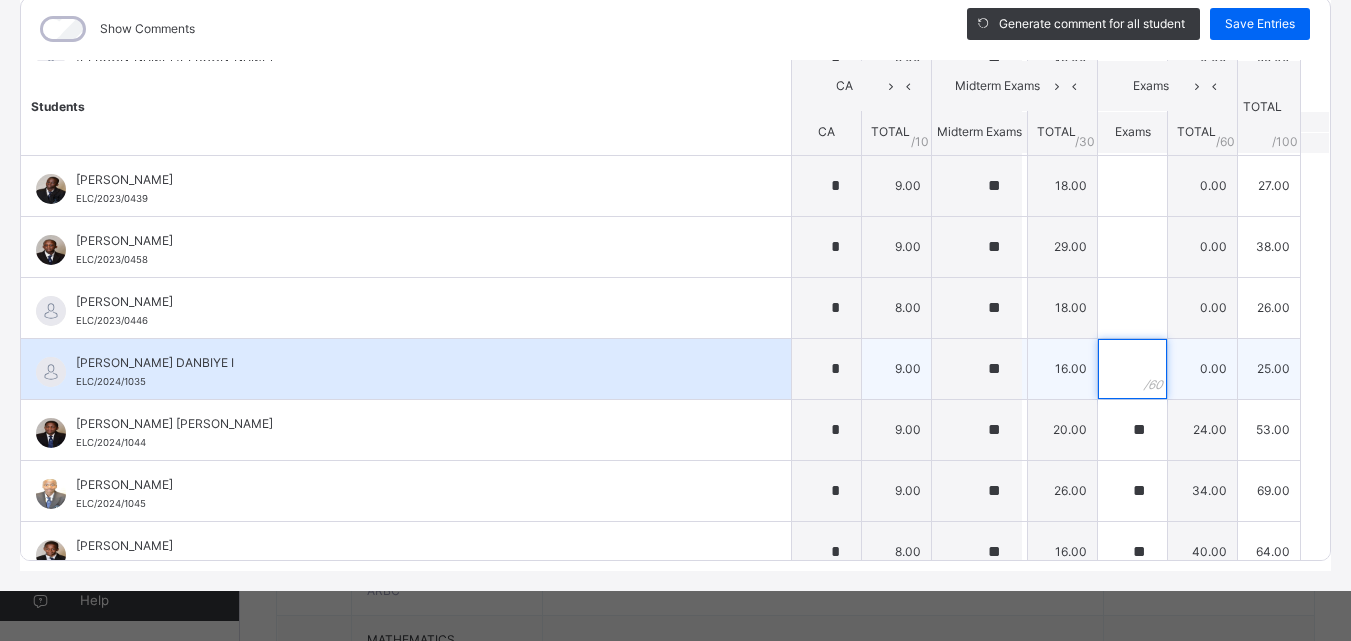 click at bounding box center (1132, 369) 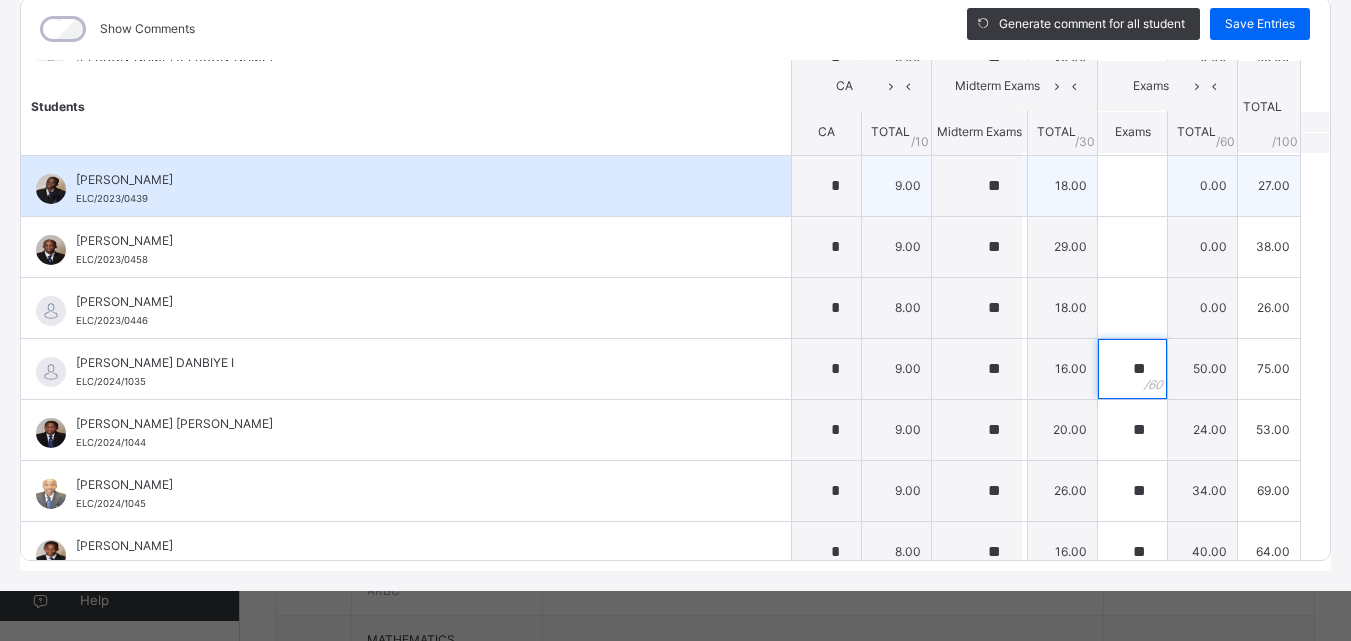 type on "**" 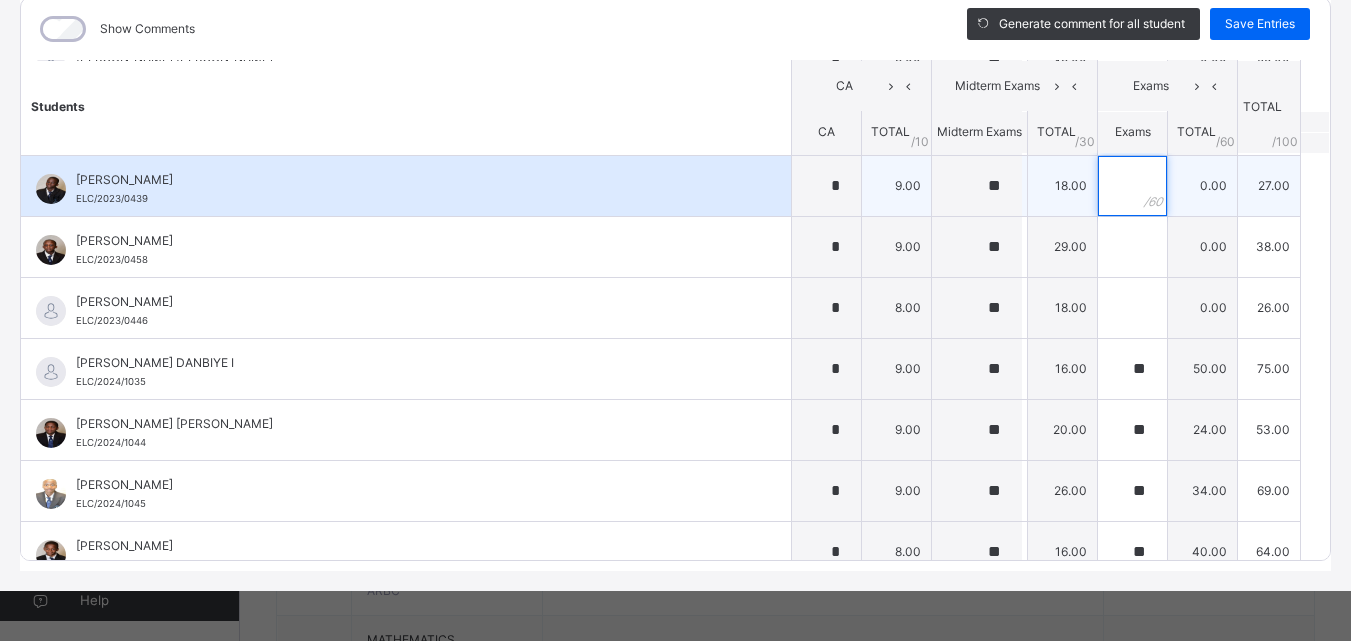 click at bounding box center [1132, 186] 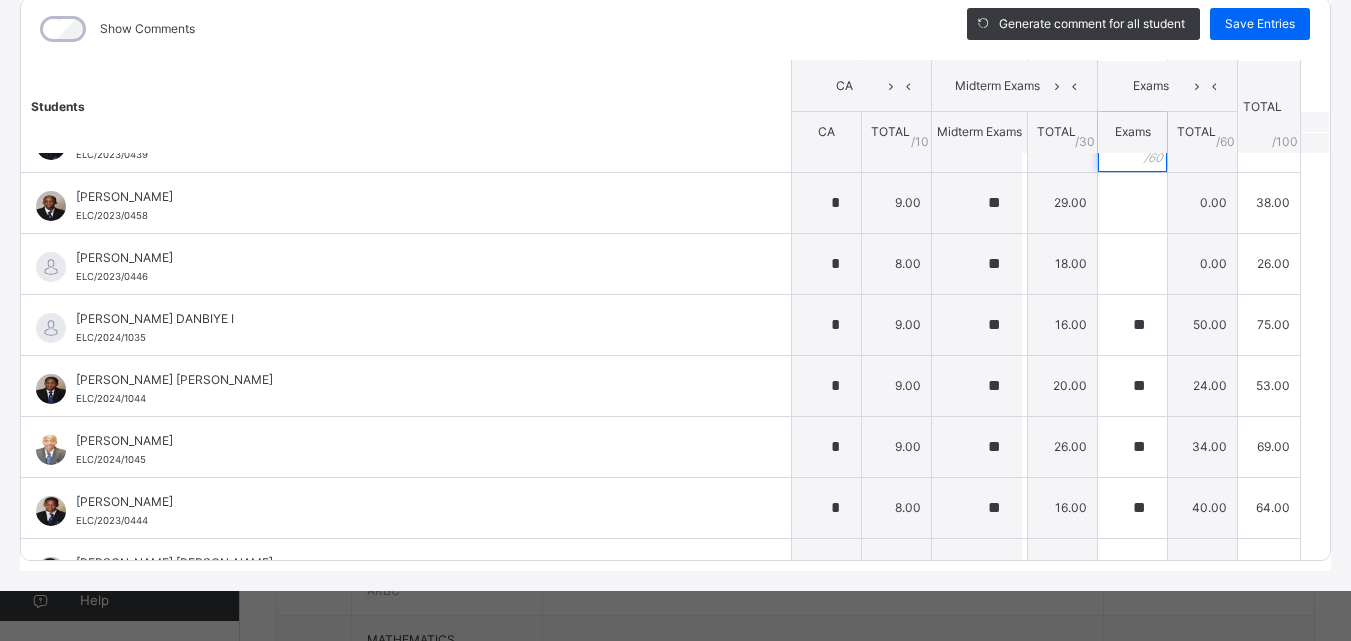 scroll, scrollTop: 200, scrollLeft: 0, axis: vertical 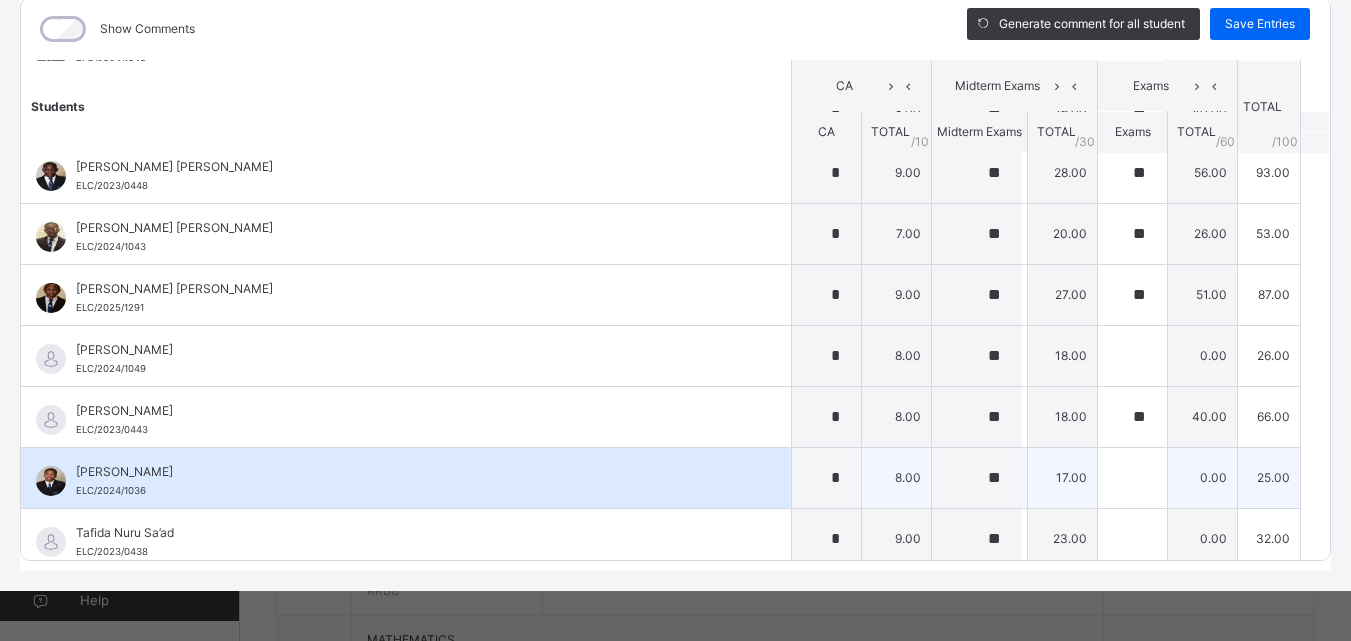 type on "**" 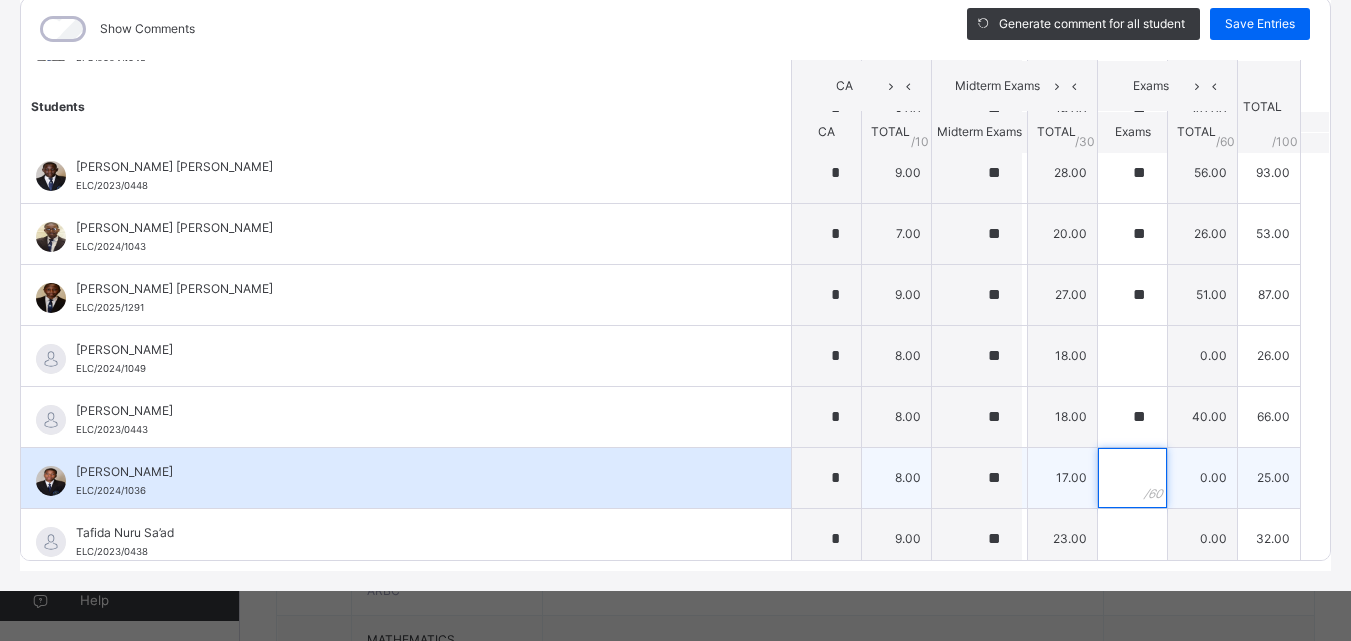 click at bounding box center (1132, 478) 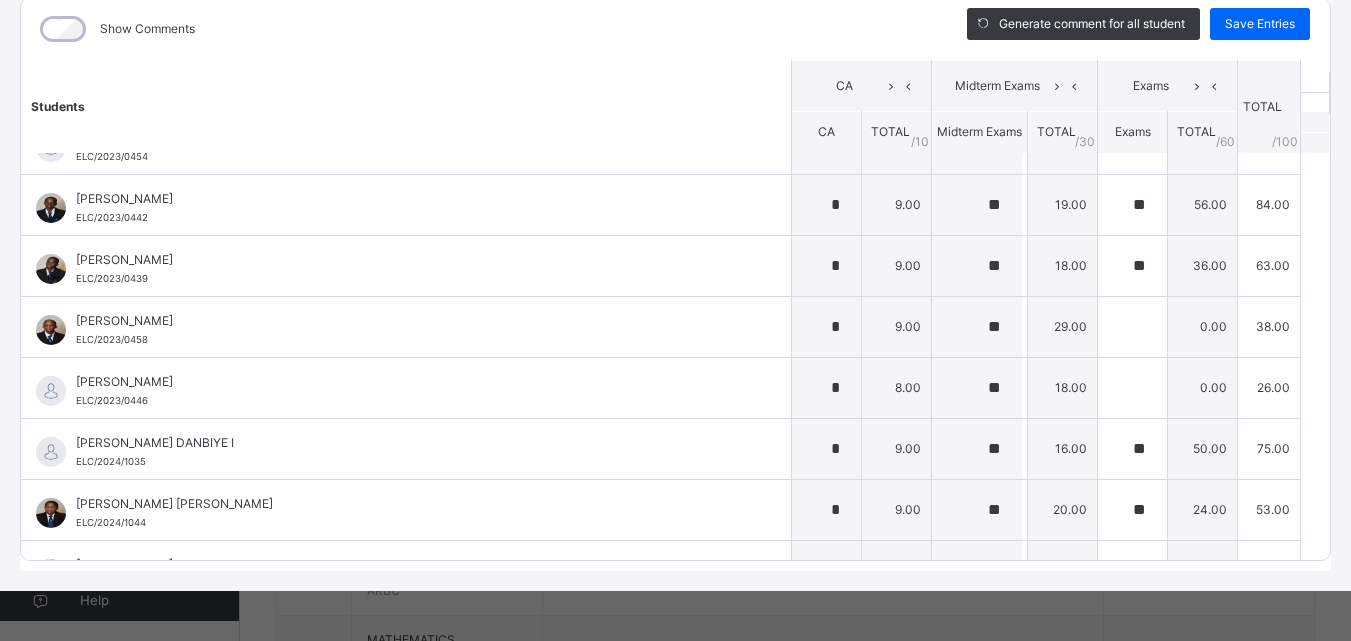 scroll, scrollTop: 0, scrollLeft: 0, axis: both 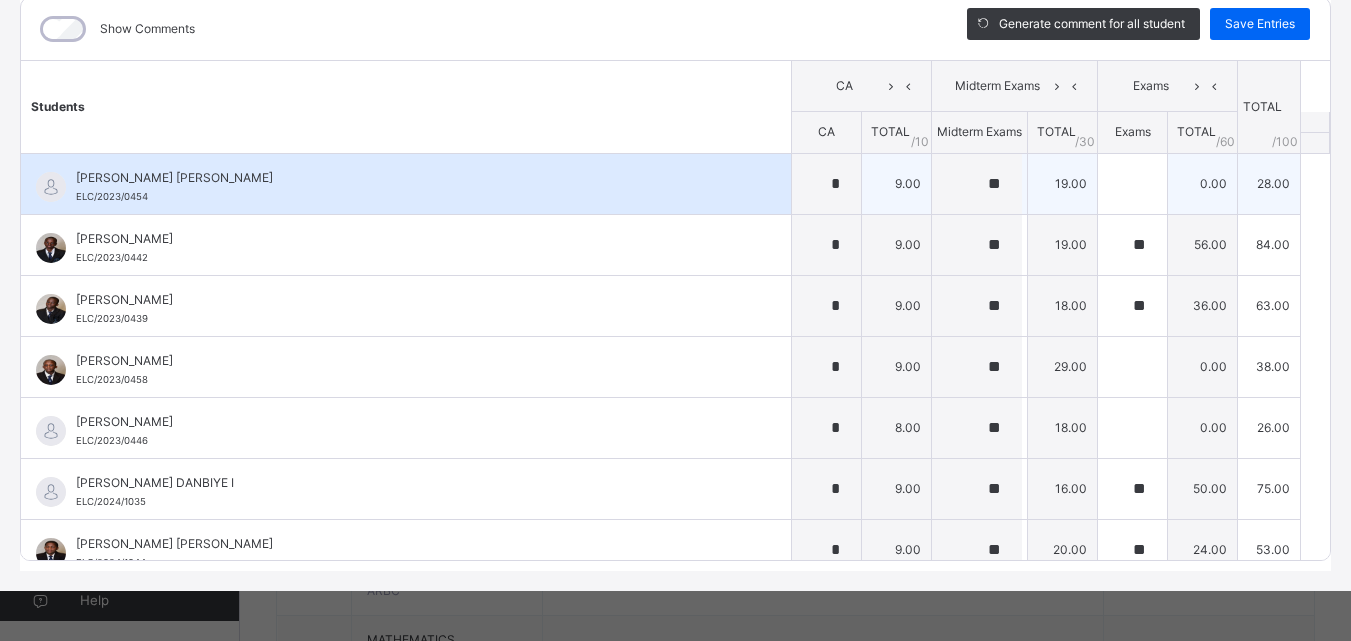 type on "**" 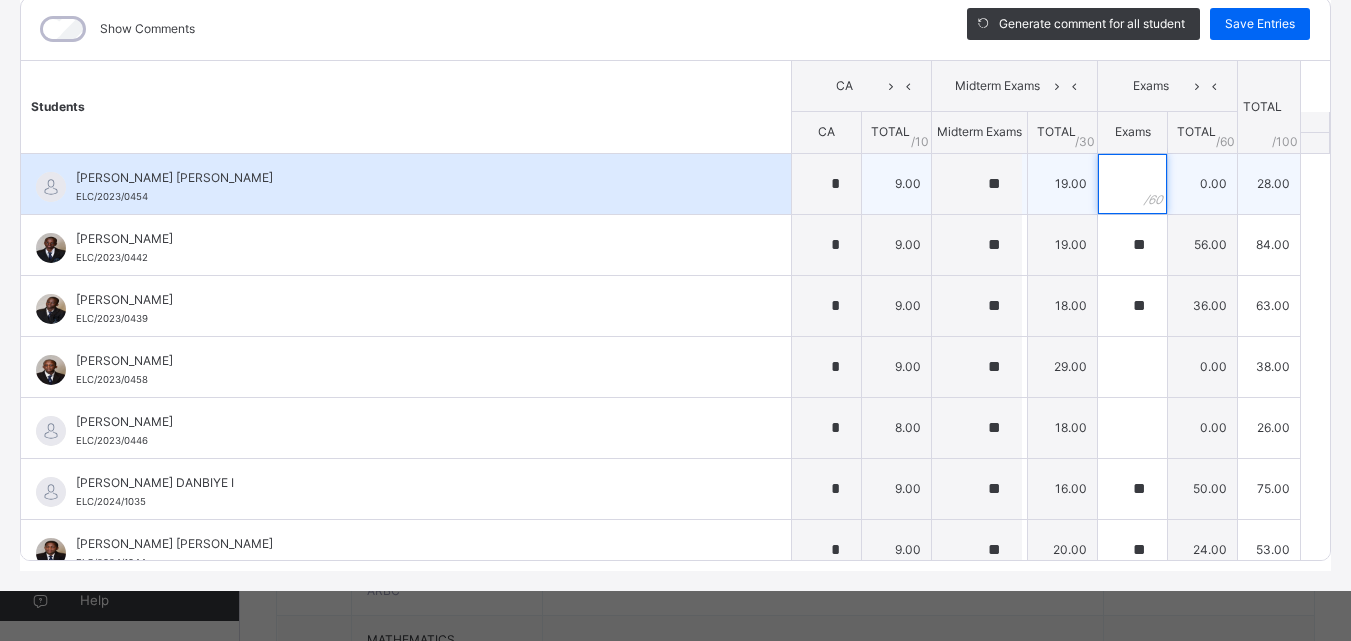 click at bounding box center [1132, 184] 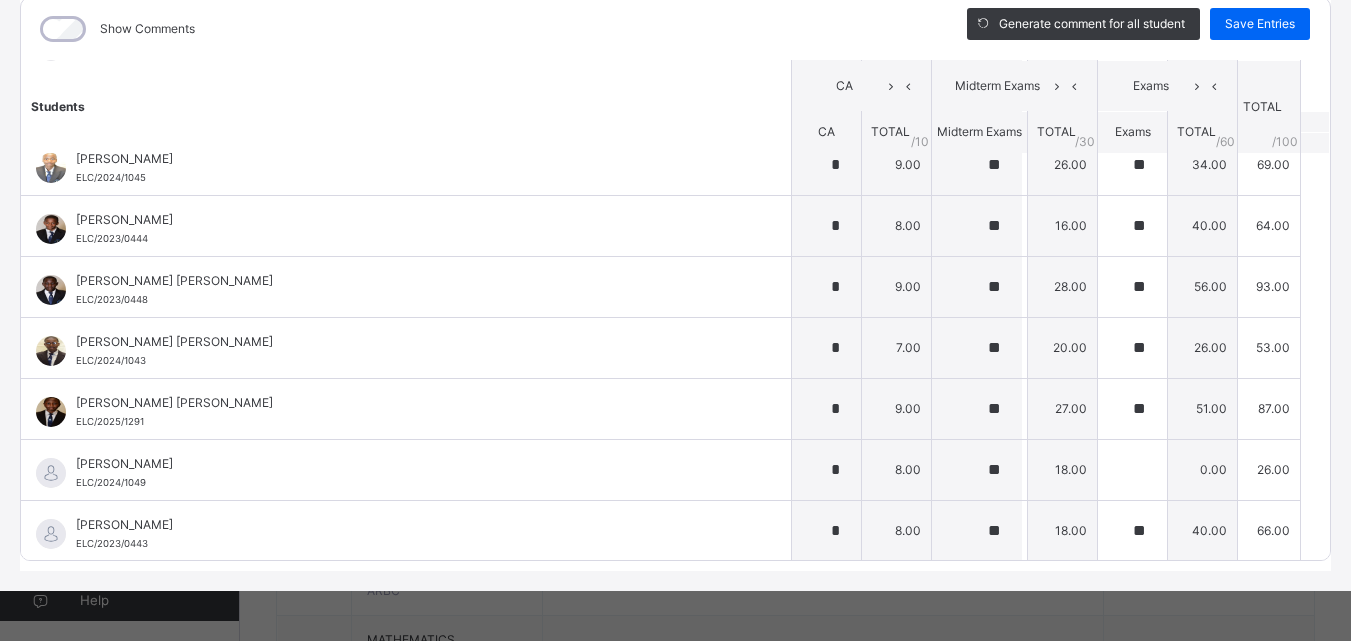 scroll, scrollTop: 480, scrollLeft: 0, axis: vertical 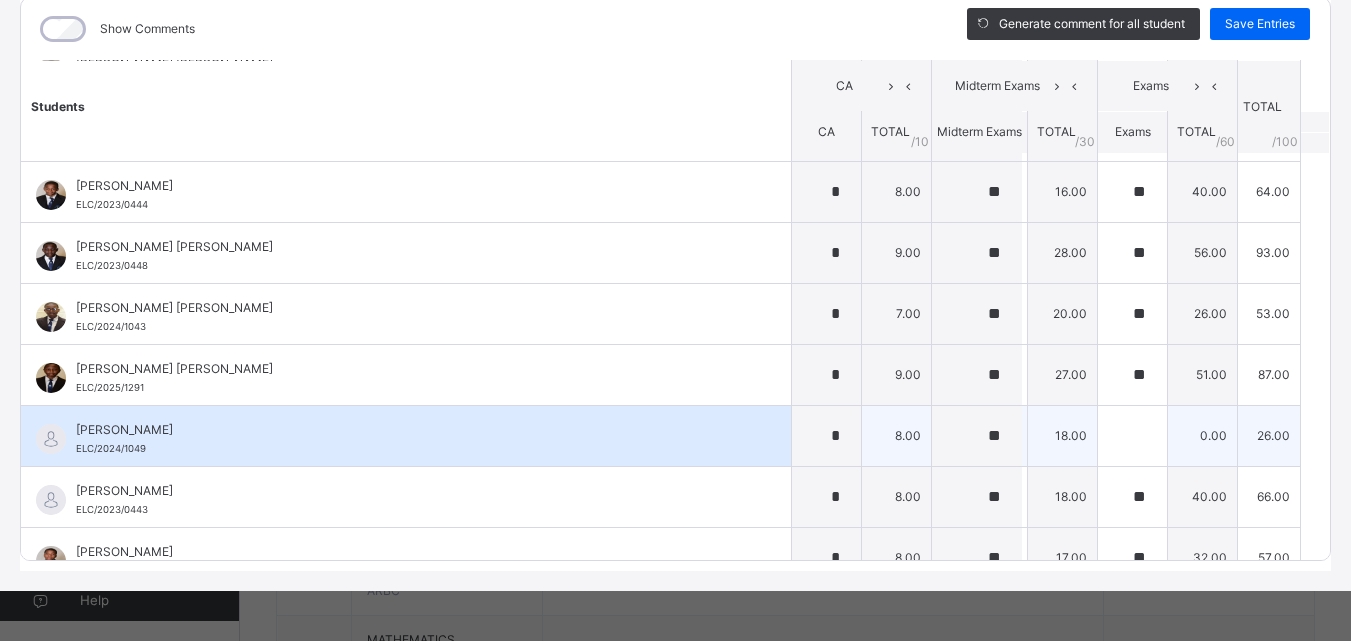 type on "**" 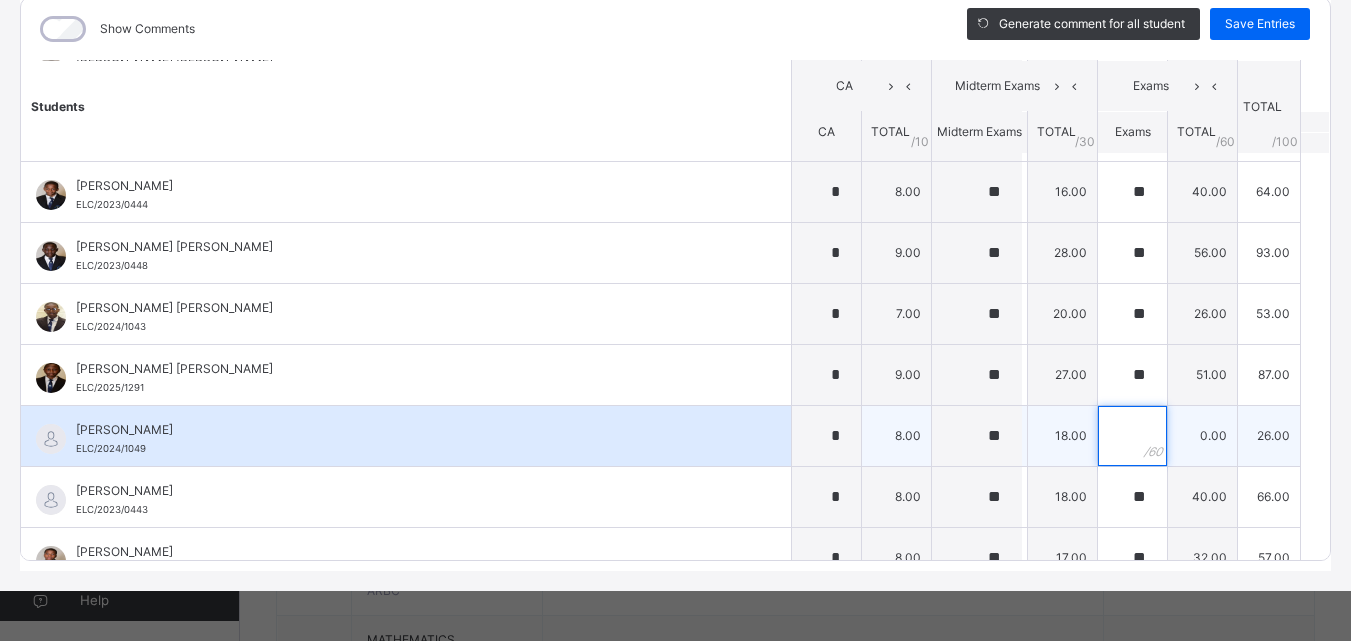 click at bounding box center (1132, 436) 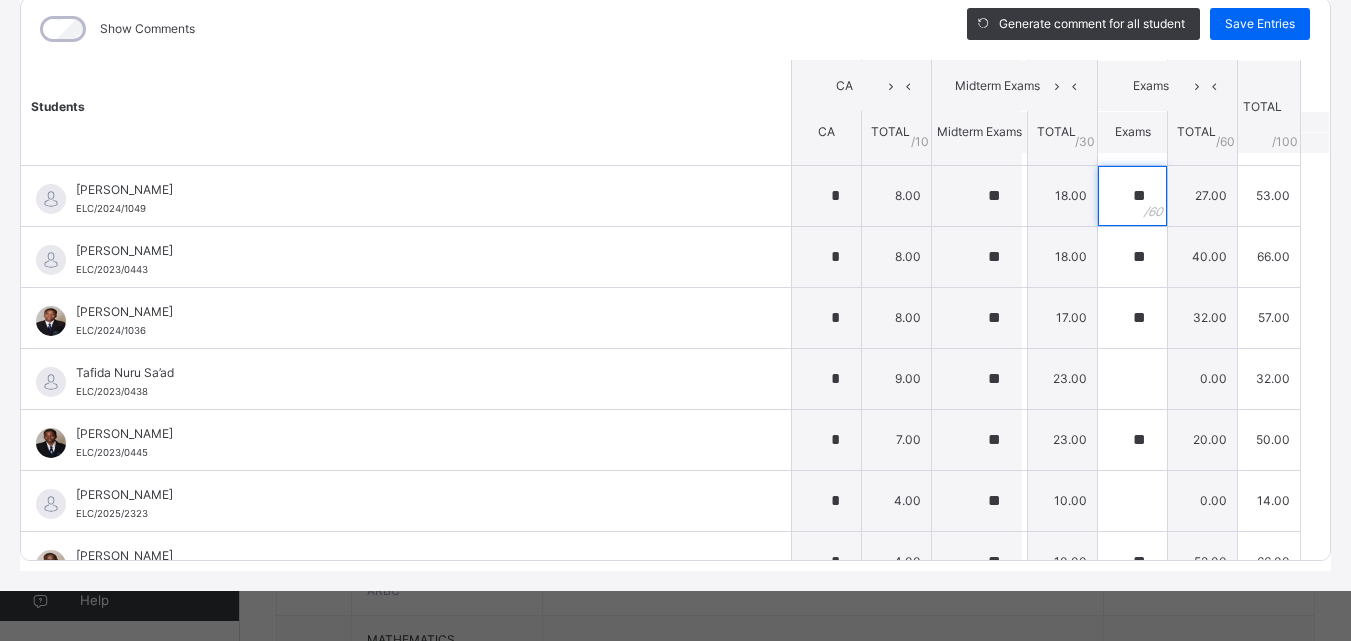 scroll, scrollTop: 753, scrollLeft: 0, axis: vertical 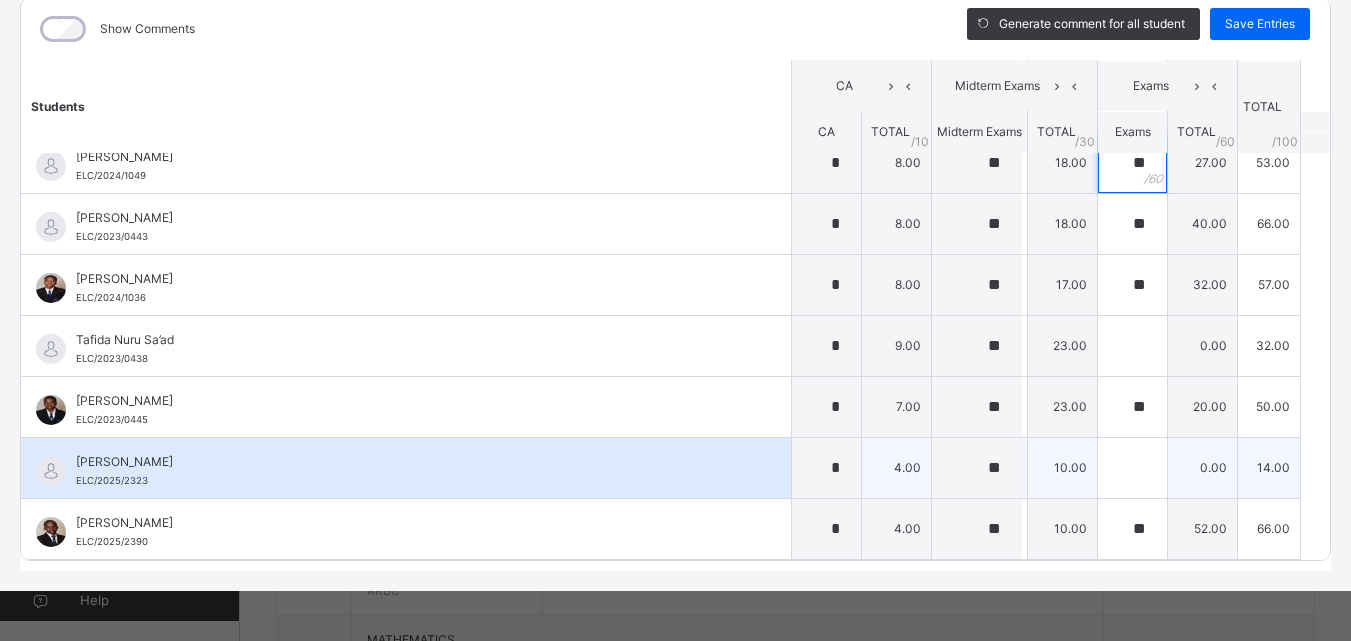 type on "**" 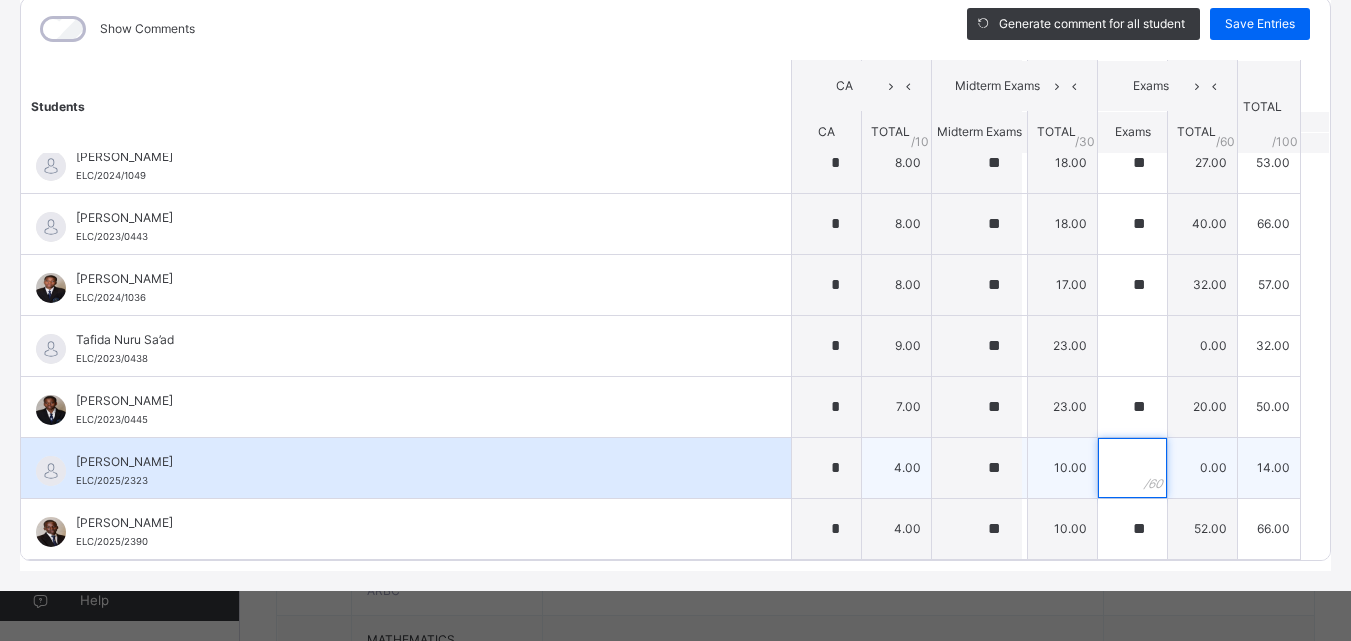 click at bounding box center (1132, 468) 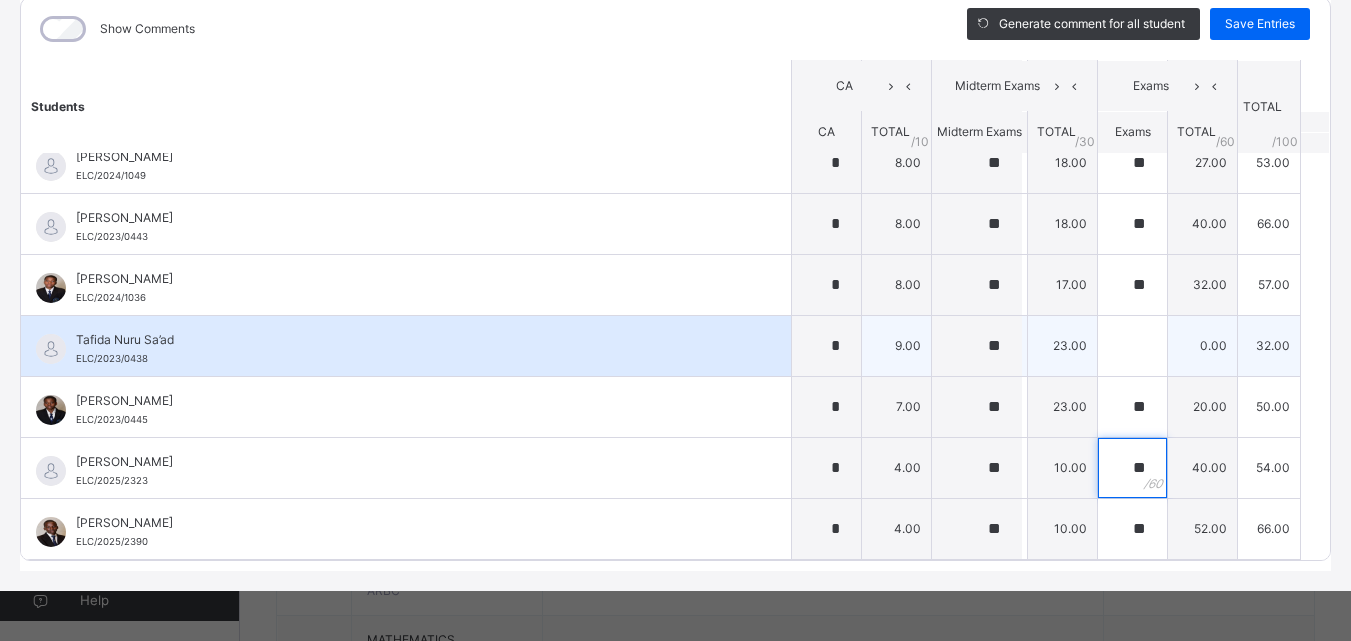 type on "**" 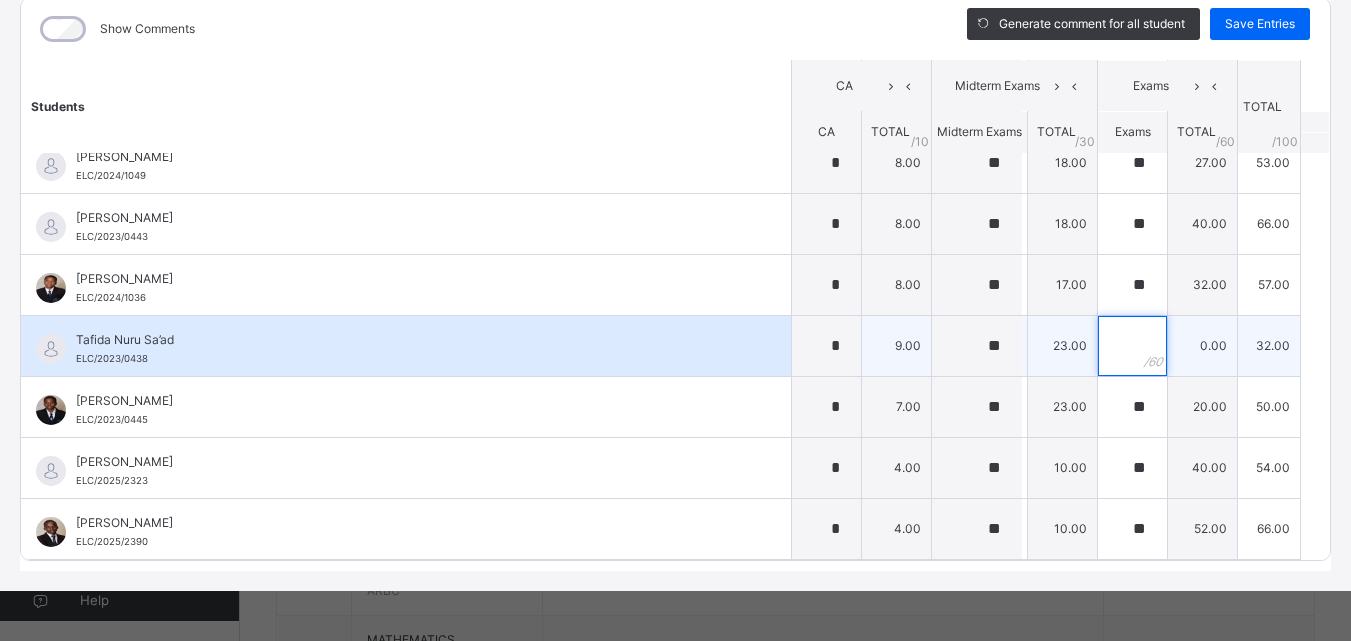 click at bounding box center (1132, 346) 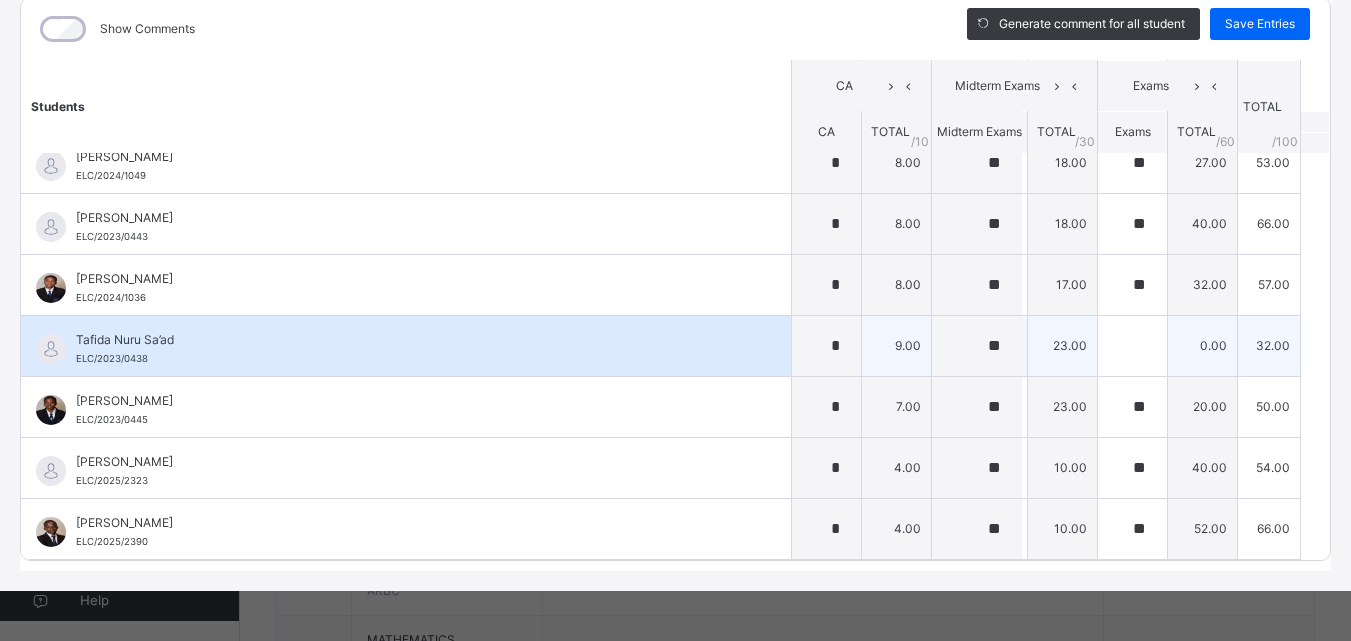 click at bounding box center [1132, 346] 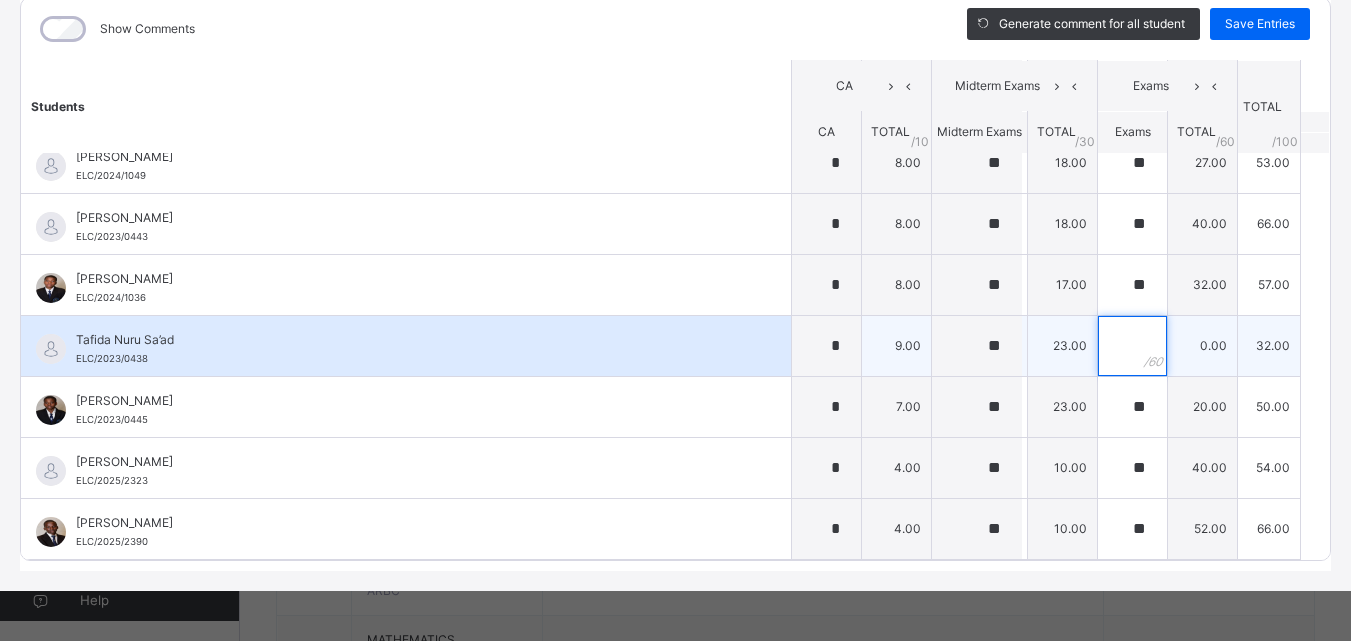 click at bounding box center [1132, 346] 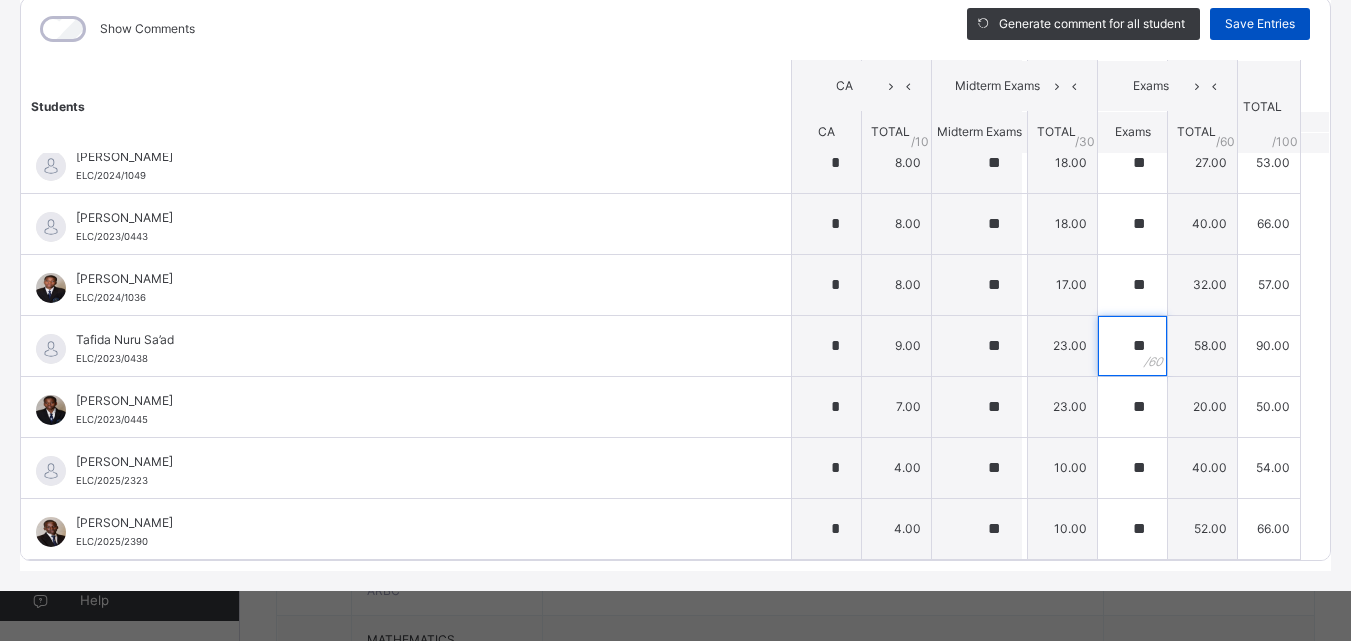 type on "**" 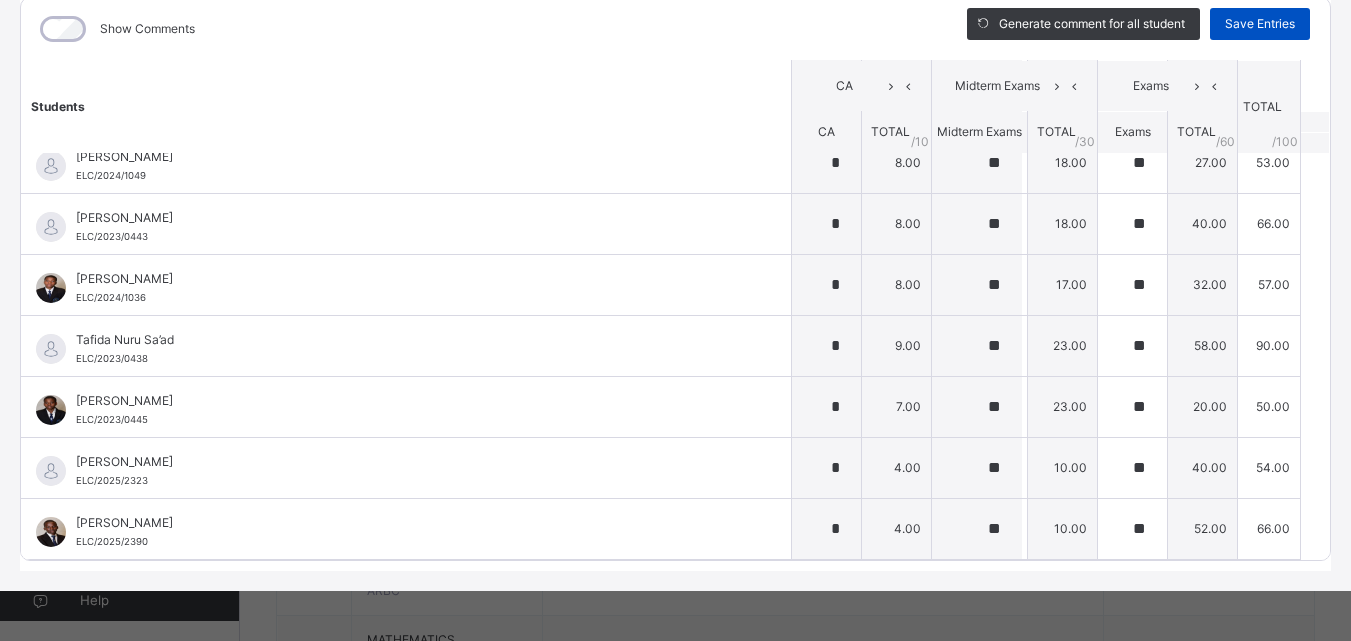 click on "Save Entries" at bounding box center [1260, 24] 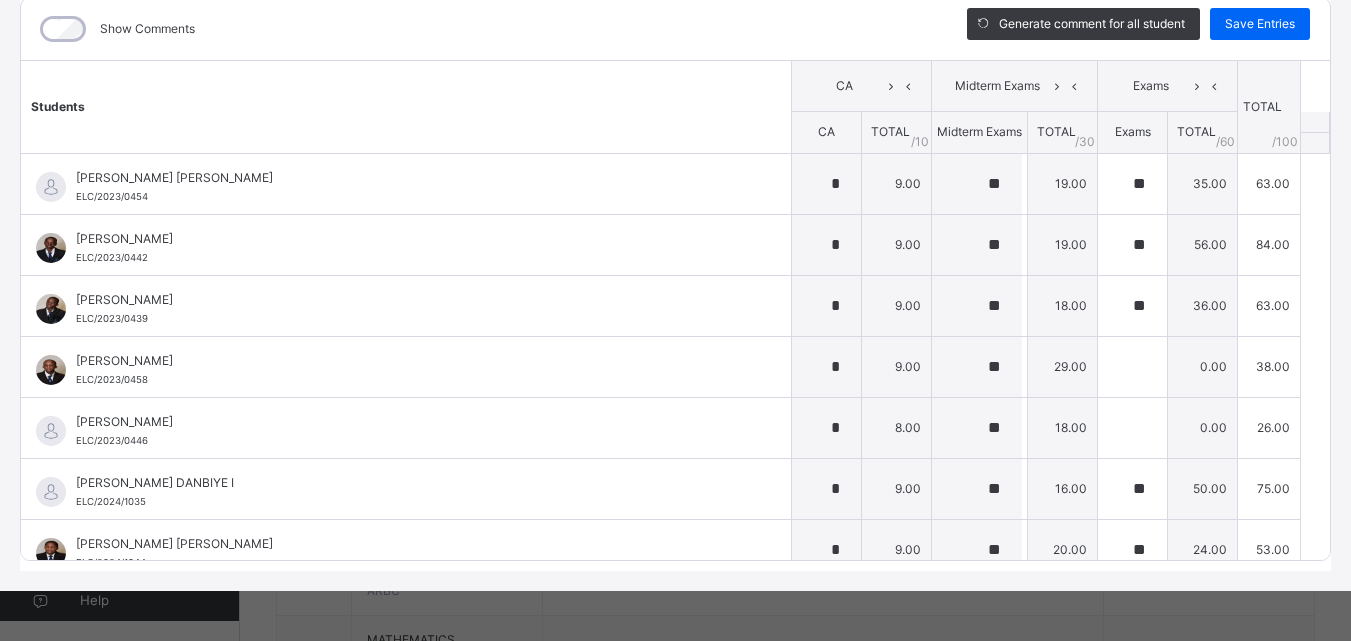 type on "*" 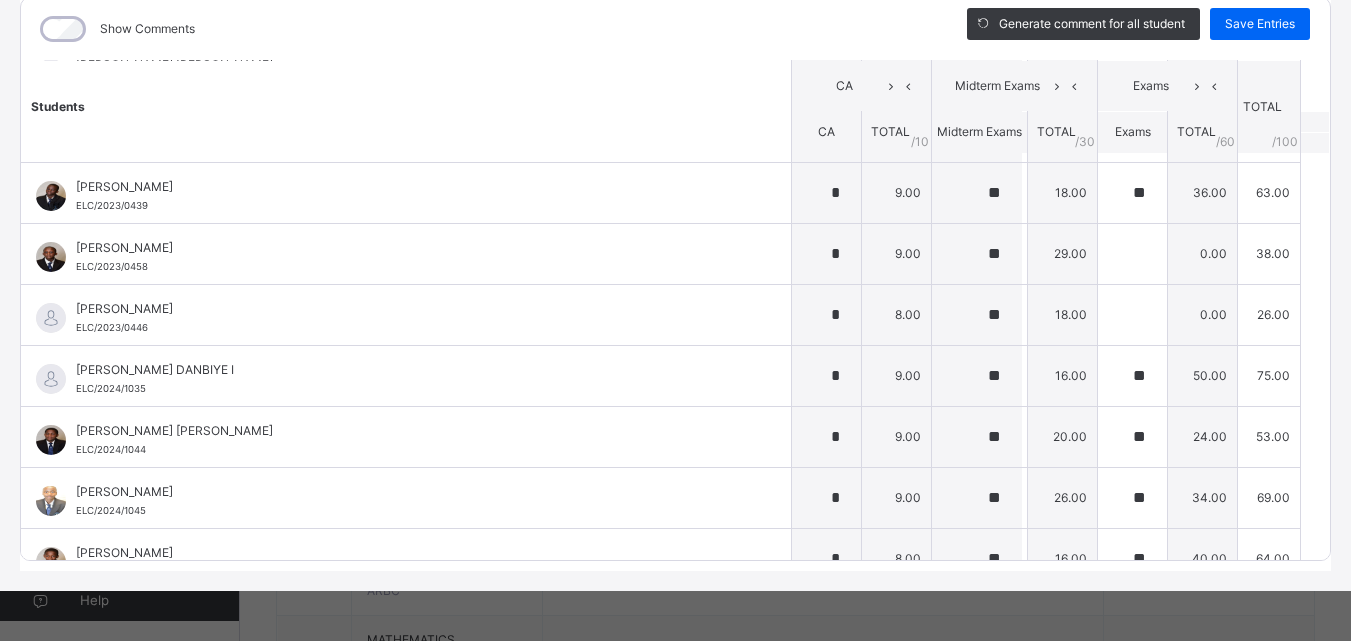 scroll, scrollTop: 73, scrollLeft: 0, axis: vertical 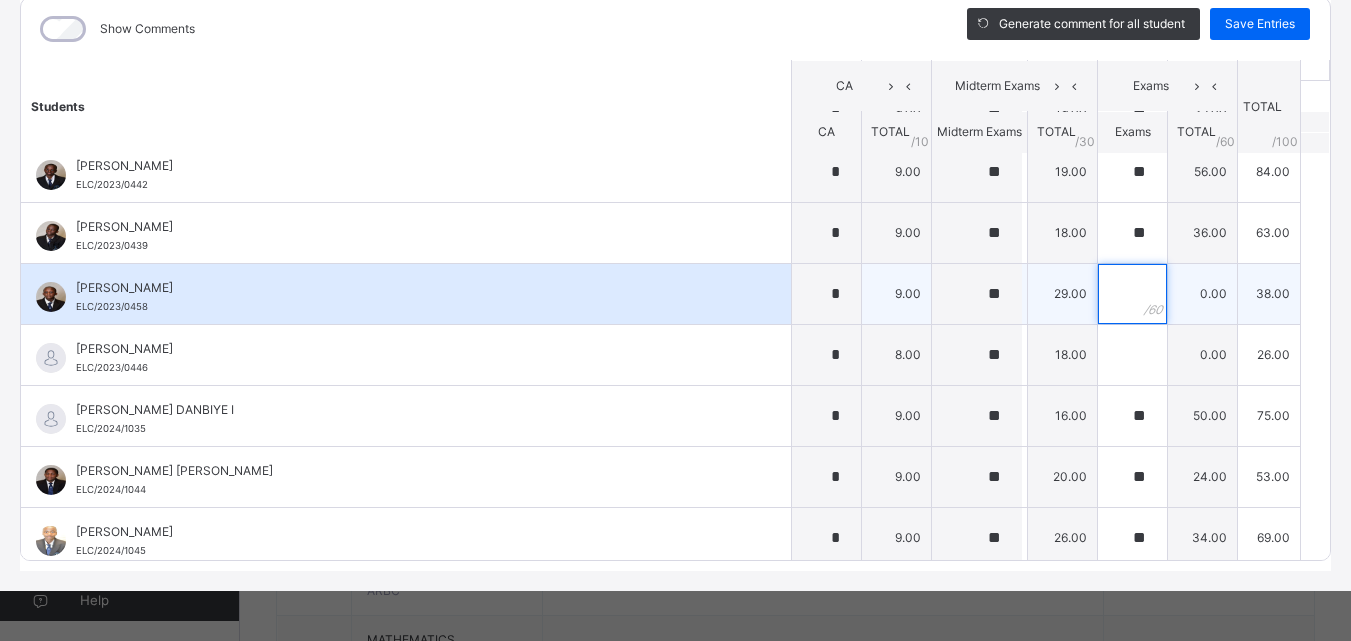 click at bounding box center (1132, 294) 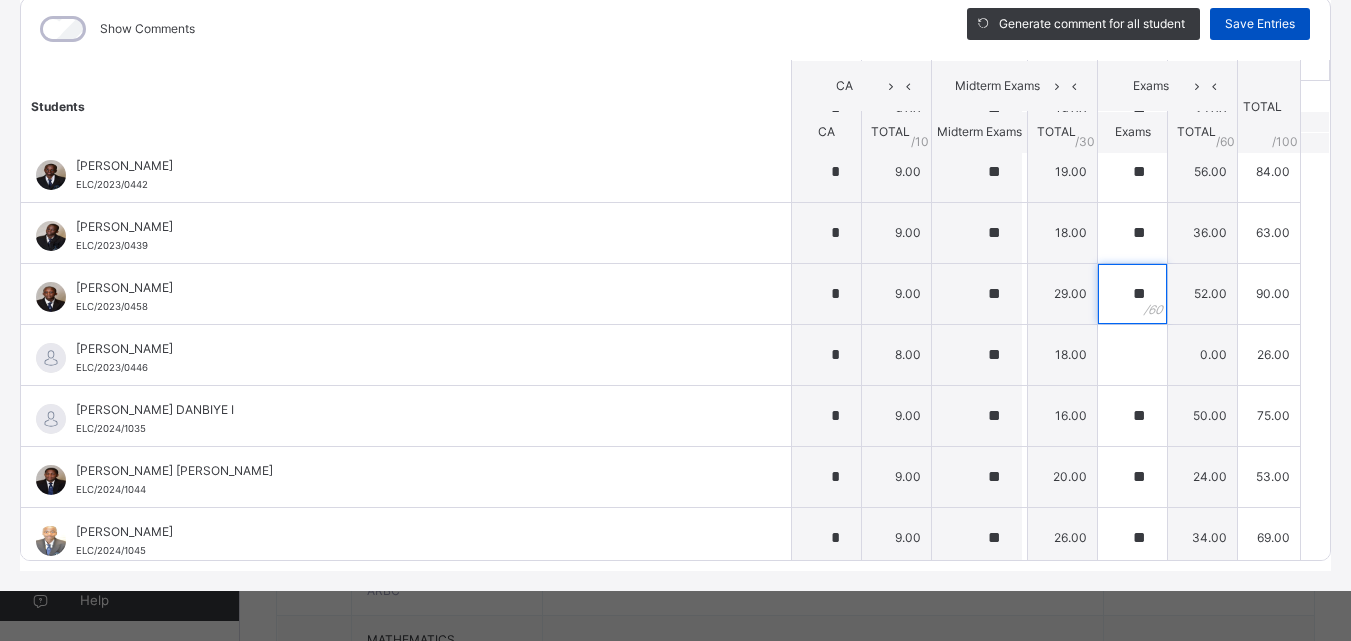 type on "**" 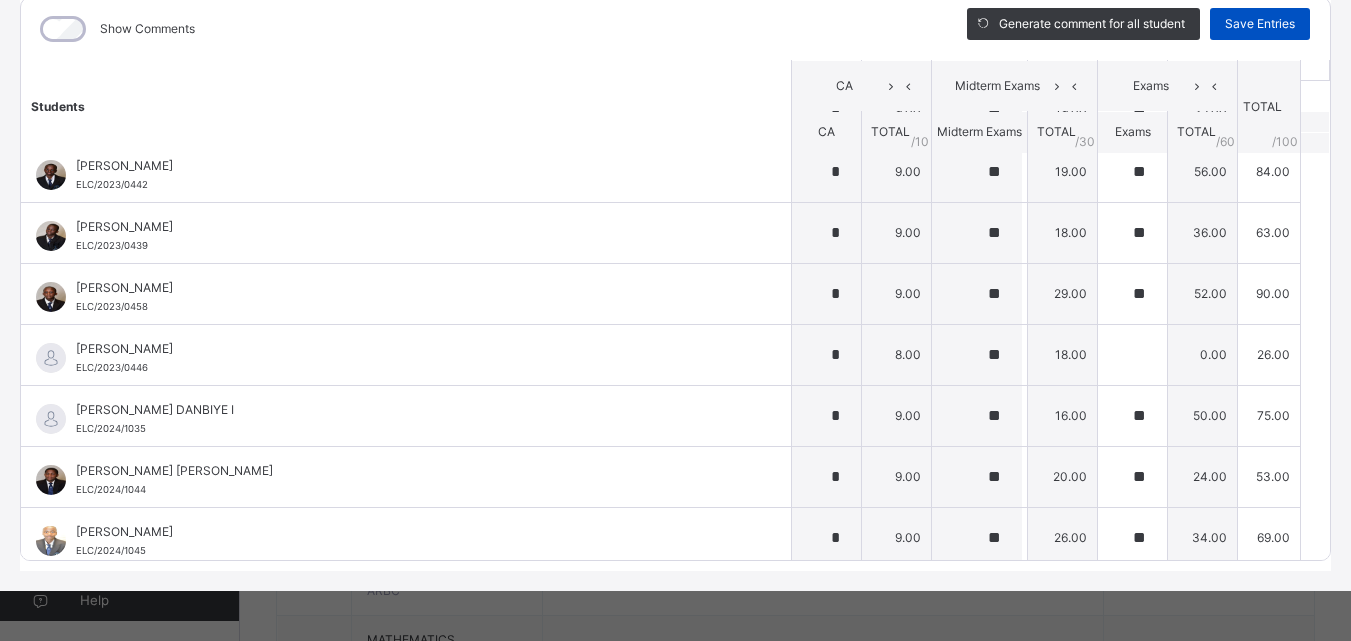 click on "Save Entries" at bounding box center [1260, 24] 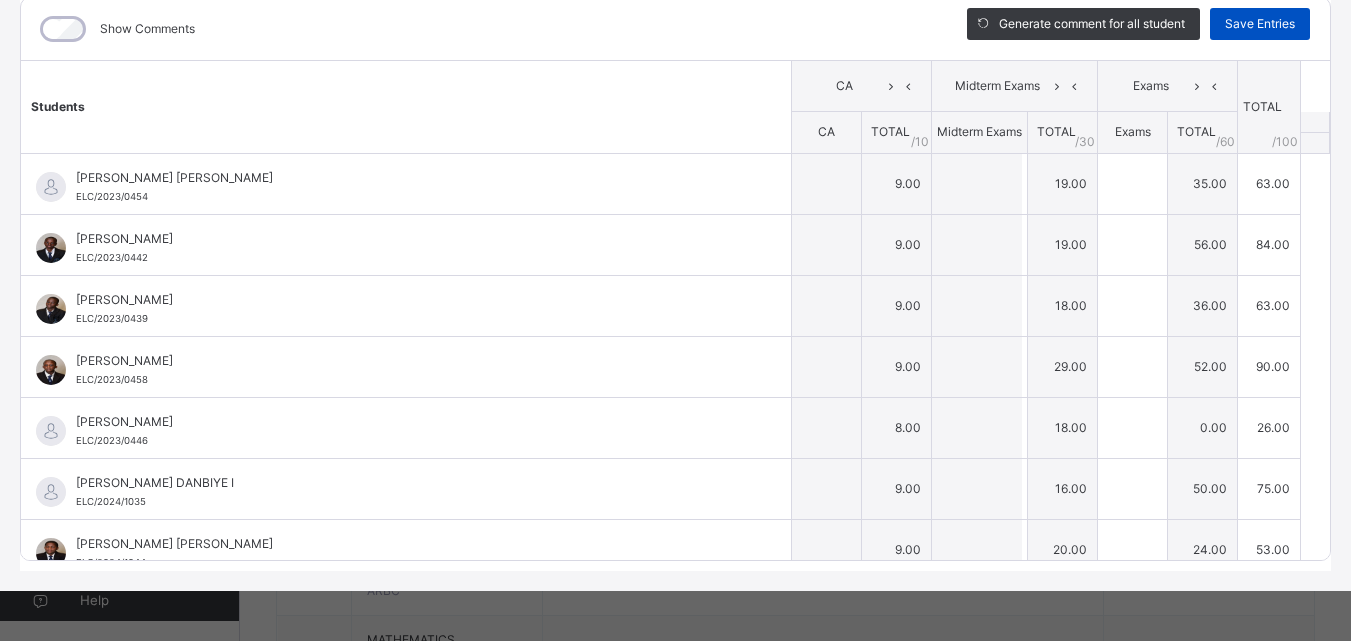 type on "*" 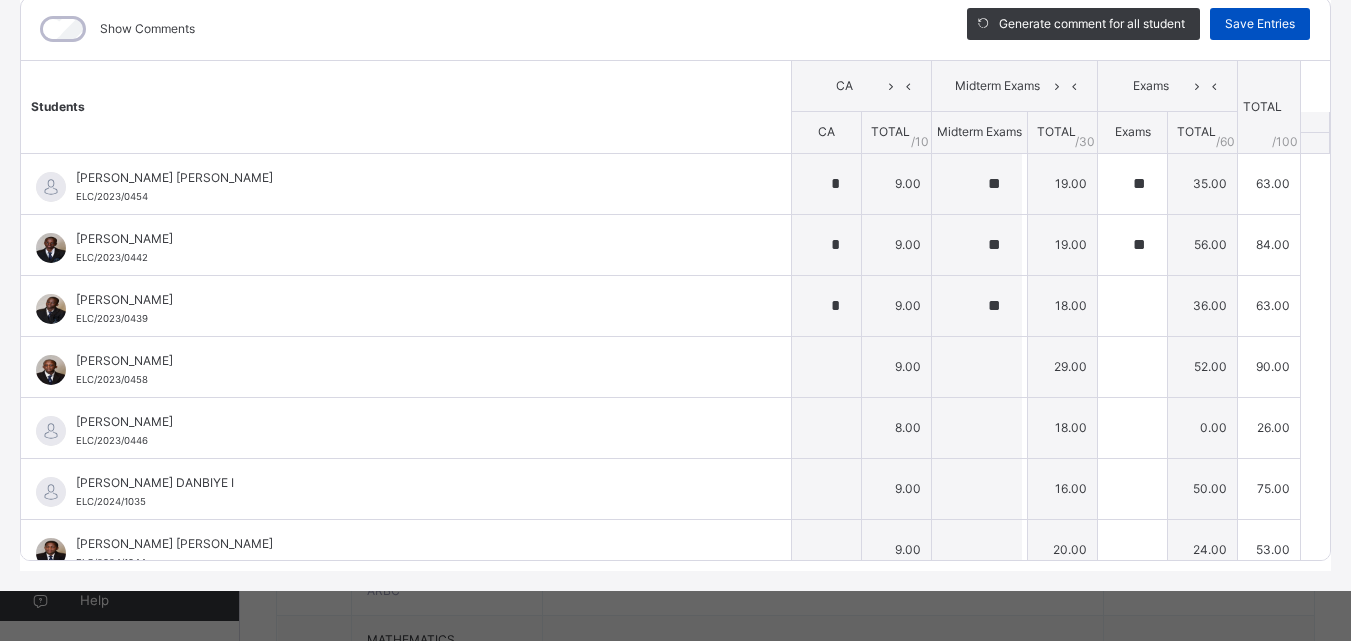 type on "**" 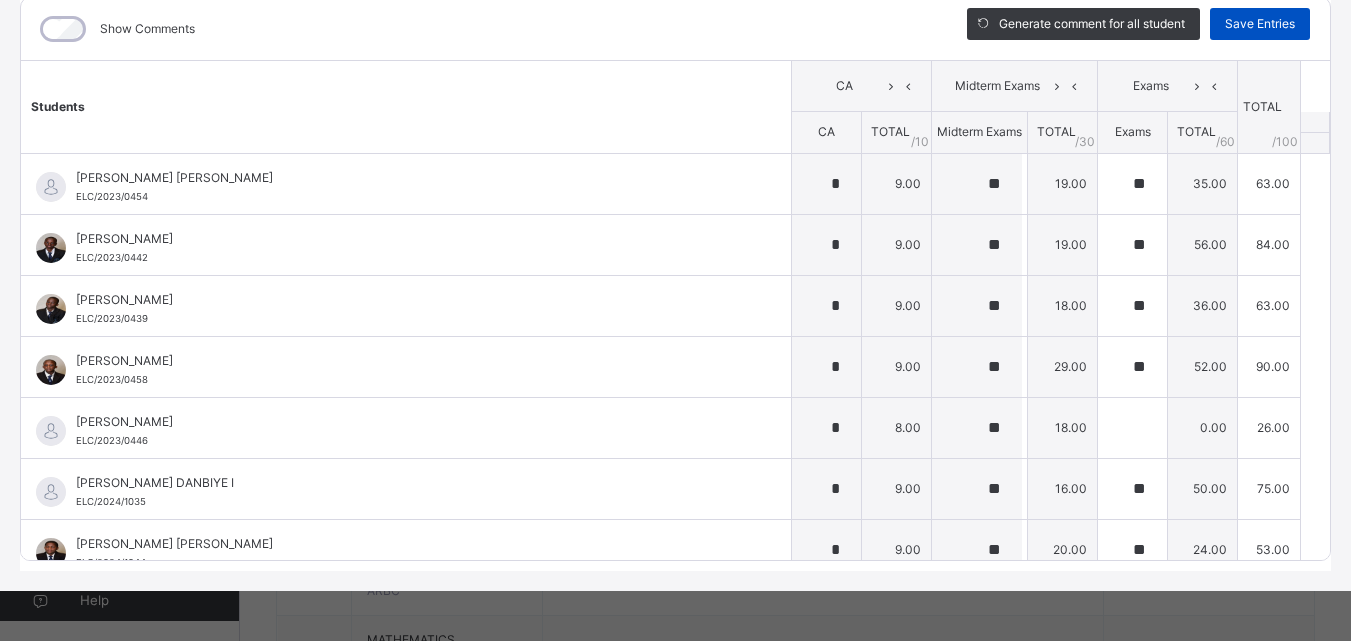 type on "*" 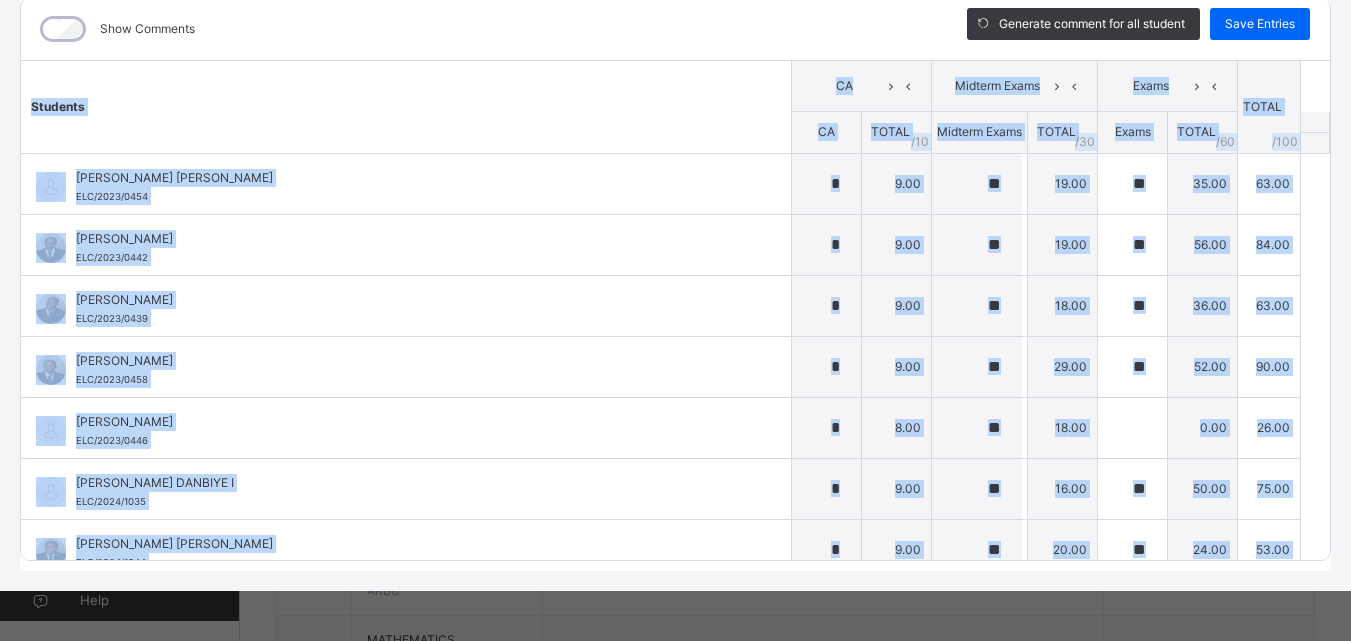drag, startPoint x: 1299, startPoint y: 587, endPoint x: 1311, endPoint y: 547, distance: 41.761227 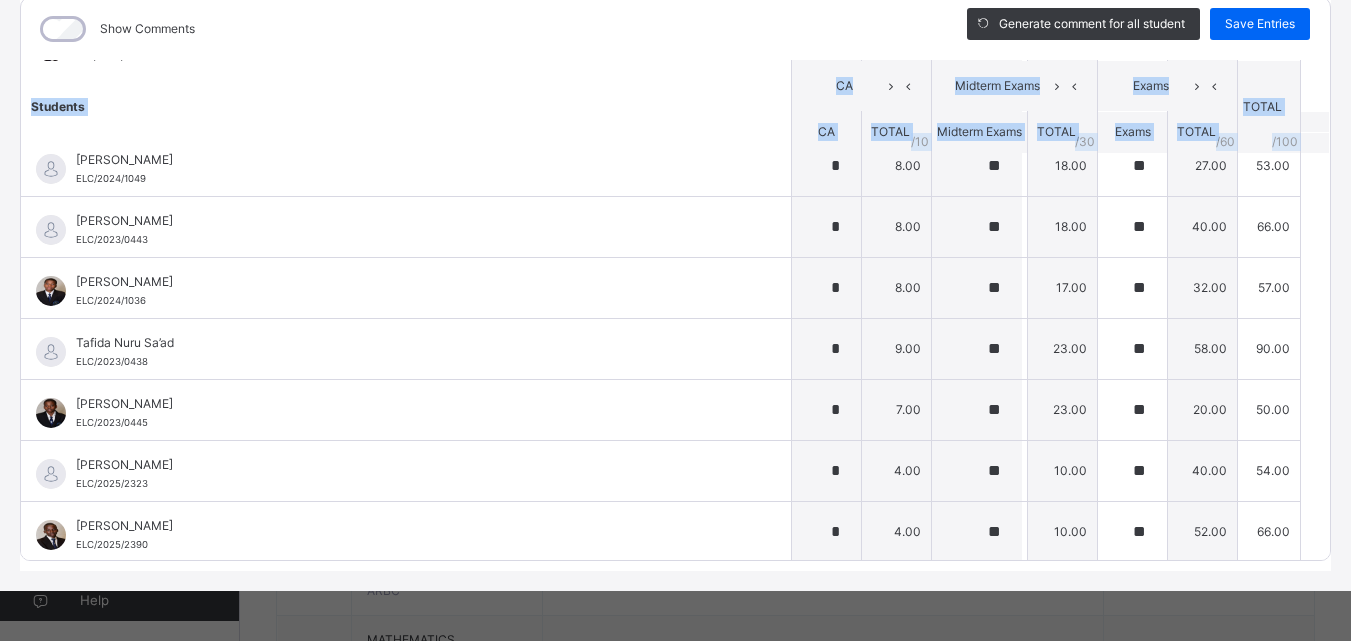 scroll, scrollTop: 753, scrollLeft: 0, axis: vertical 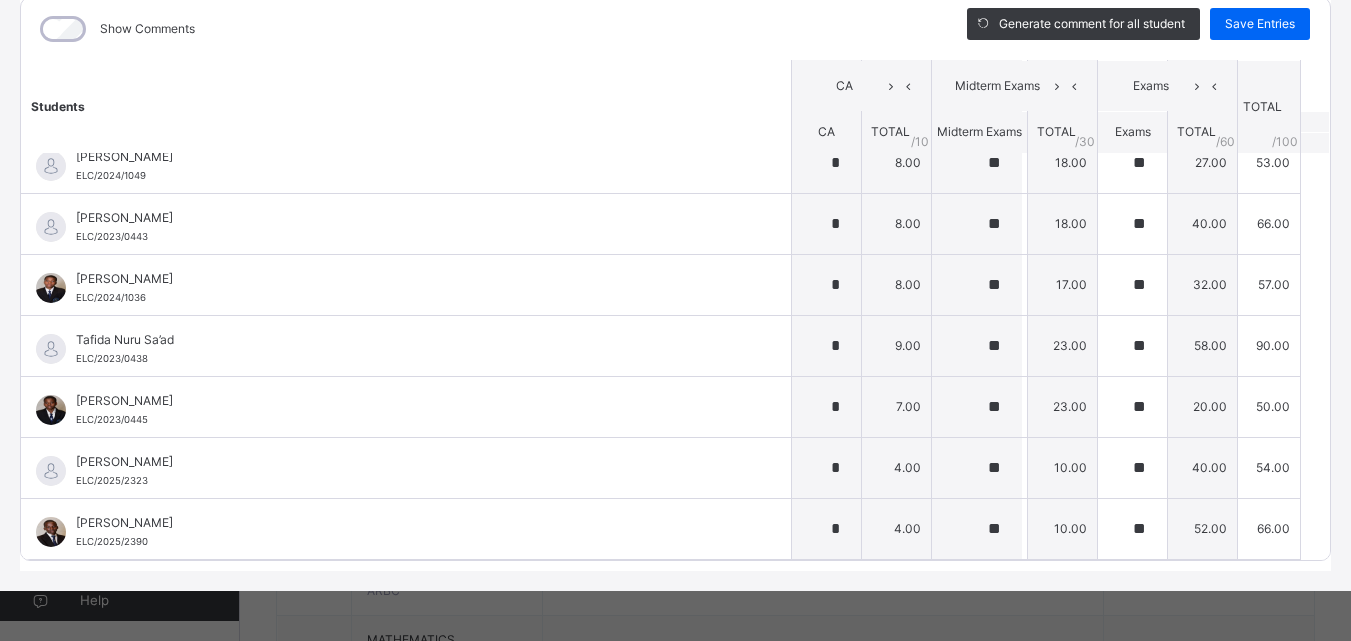 click on "Students" at bounding box center [406, 106] 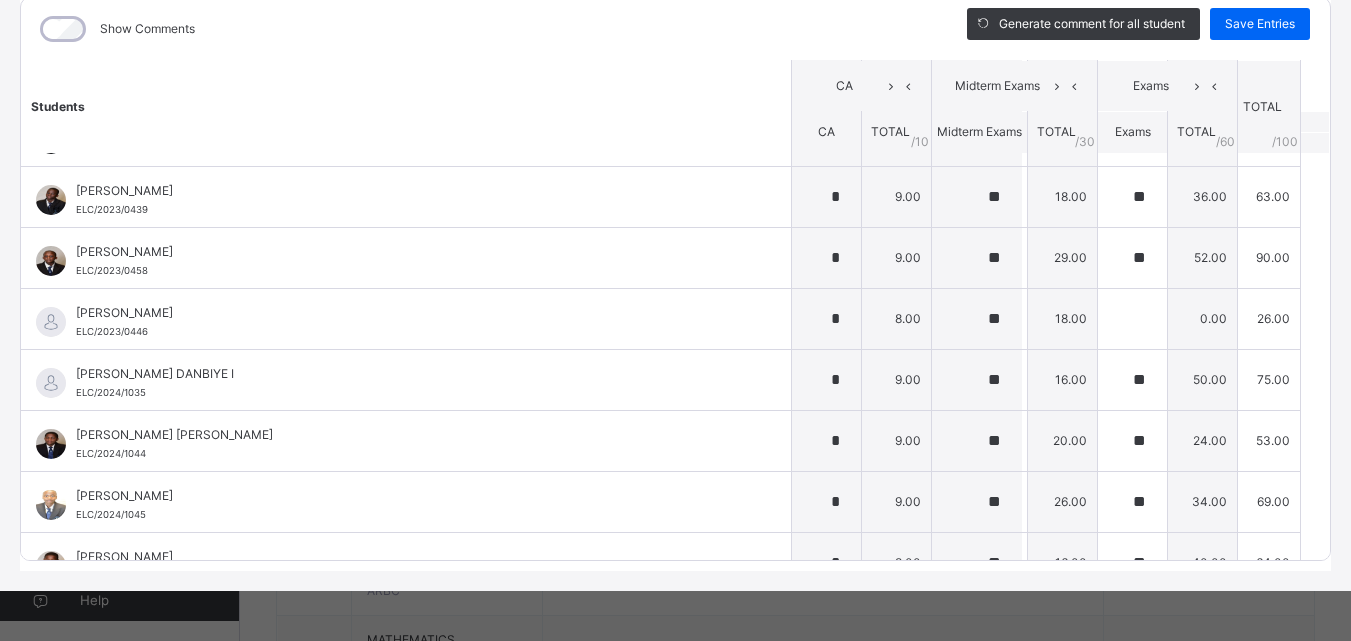 scroll, scrollTop: 73, scrollLeft: 0, axis: vertical 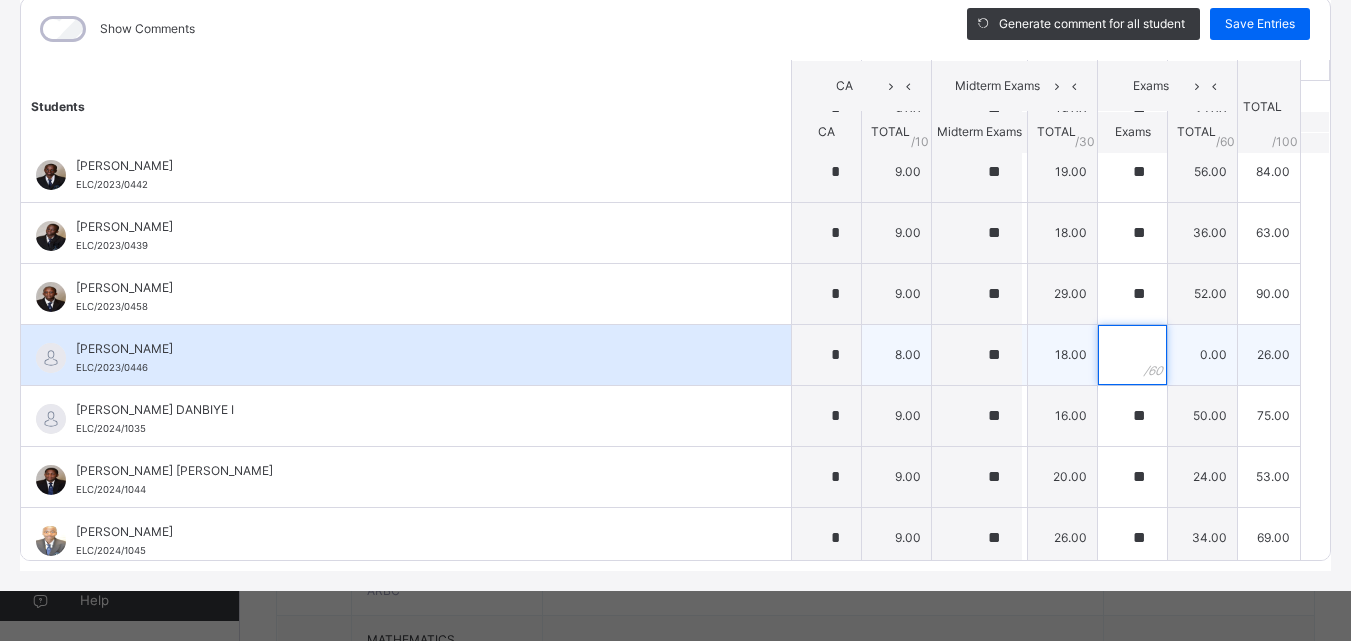 click at bounding box center [1132, 355] 